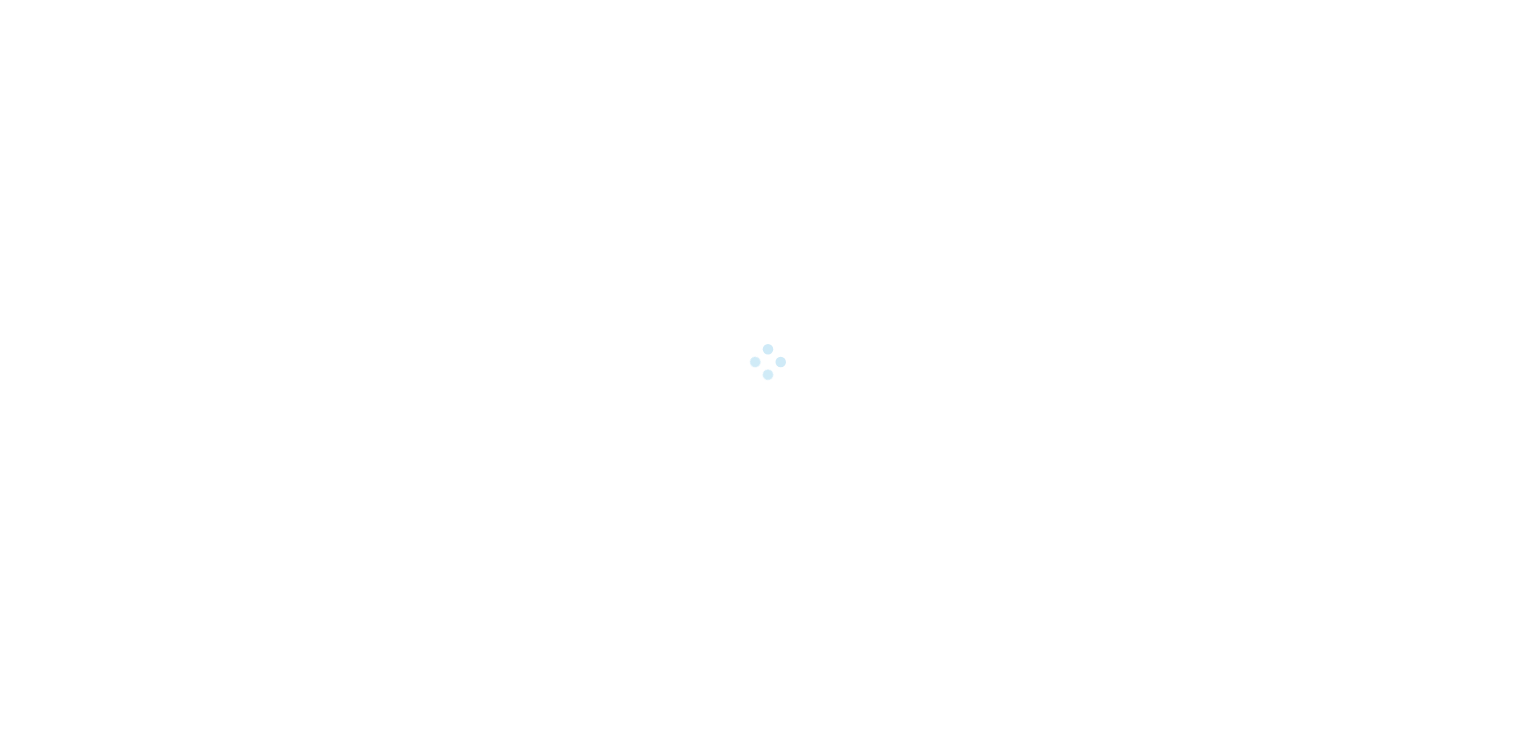 scroll, scrollTop: 0, scrollLeft: 0, axis: both 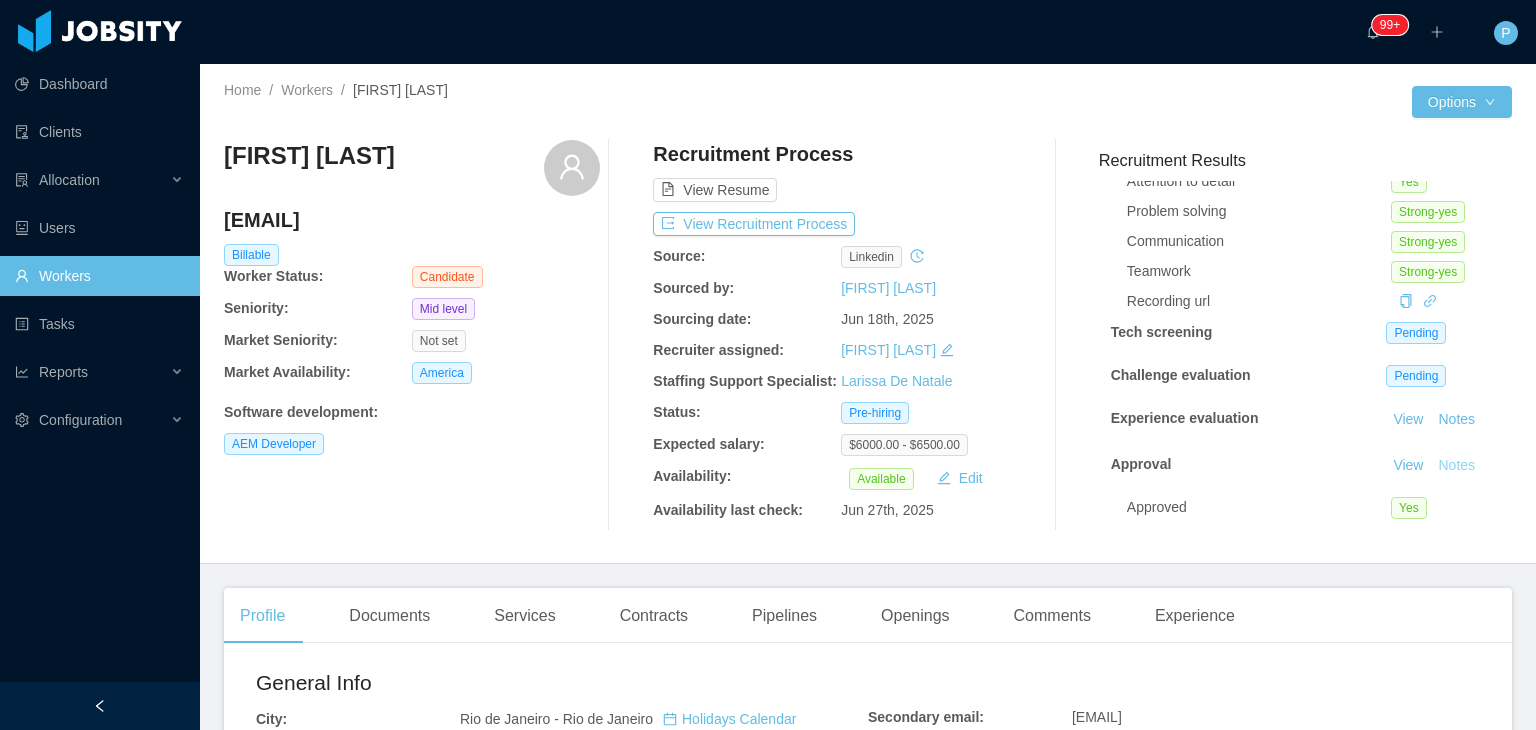 click on "Notes" at bounding box center [1456, 140] 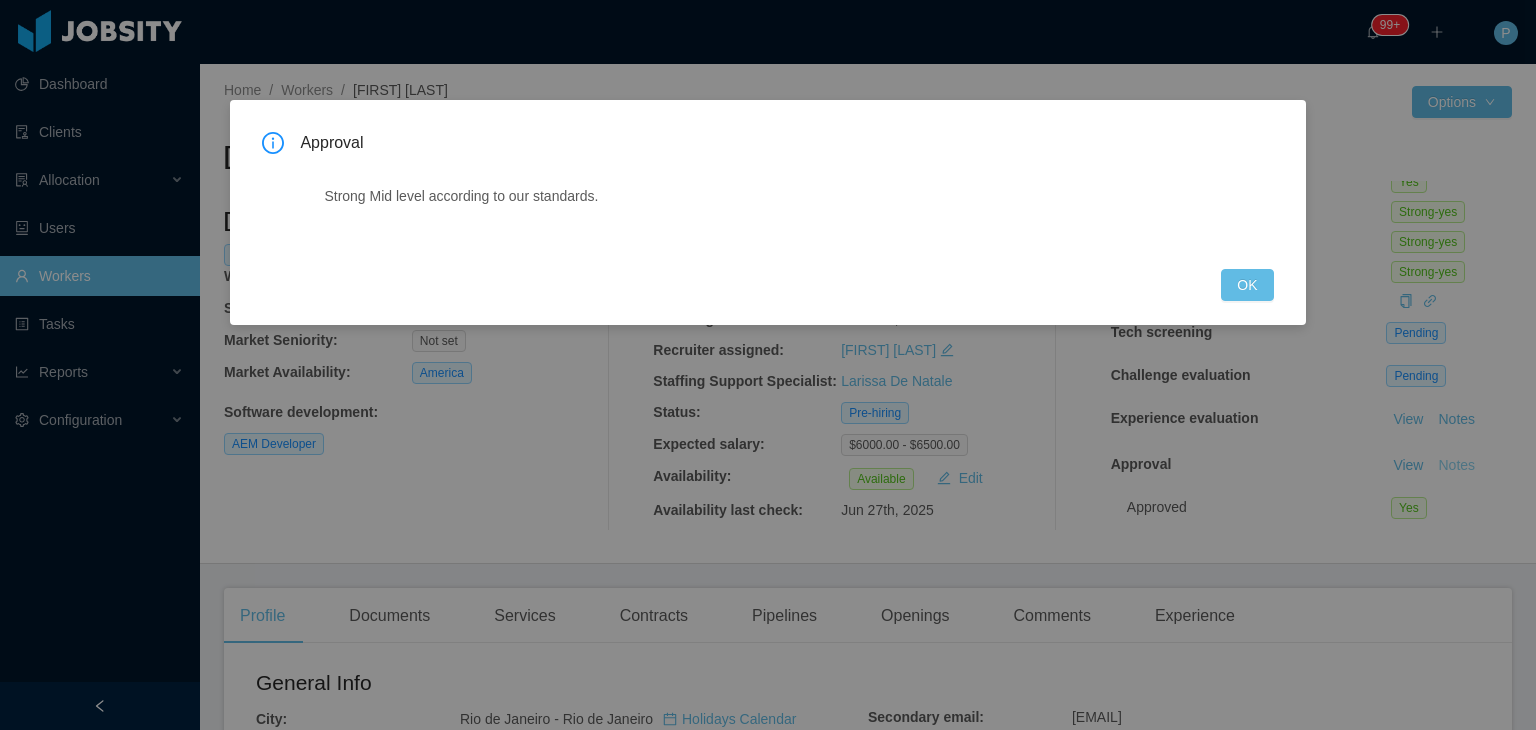 type 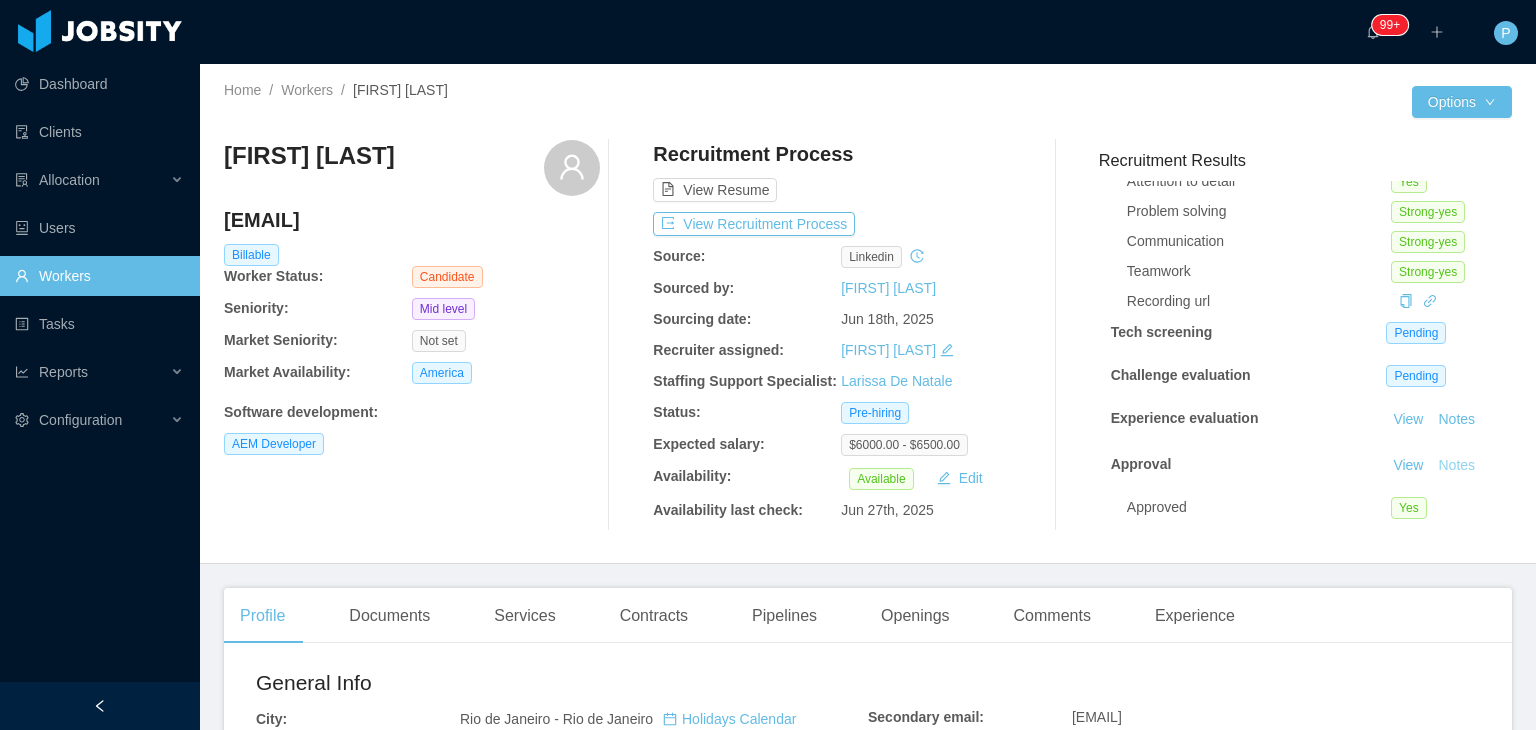 type 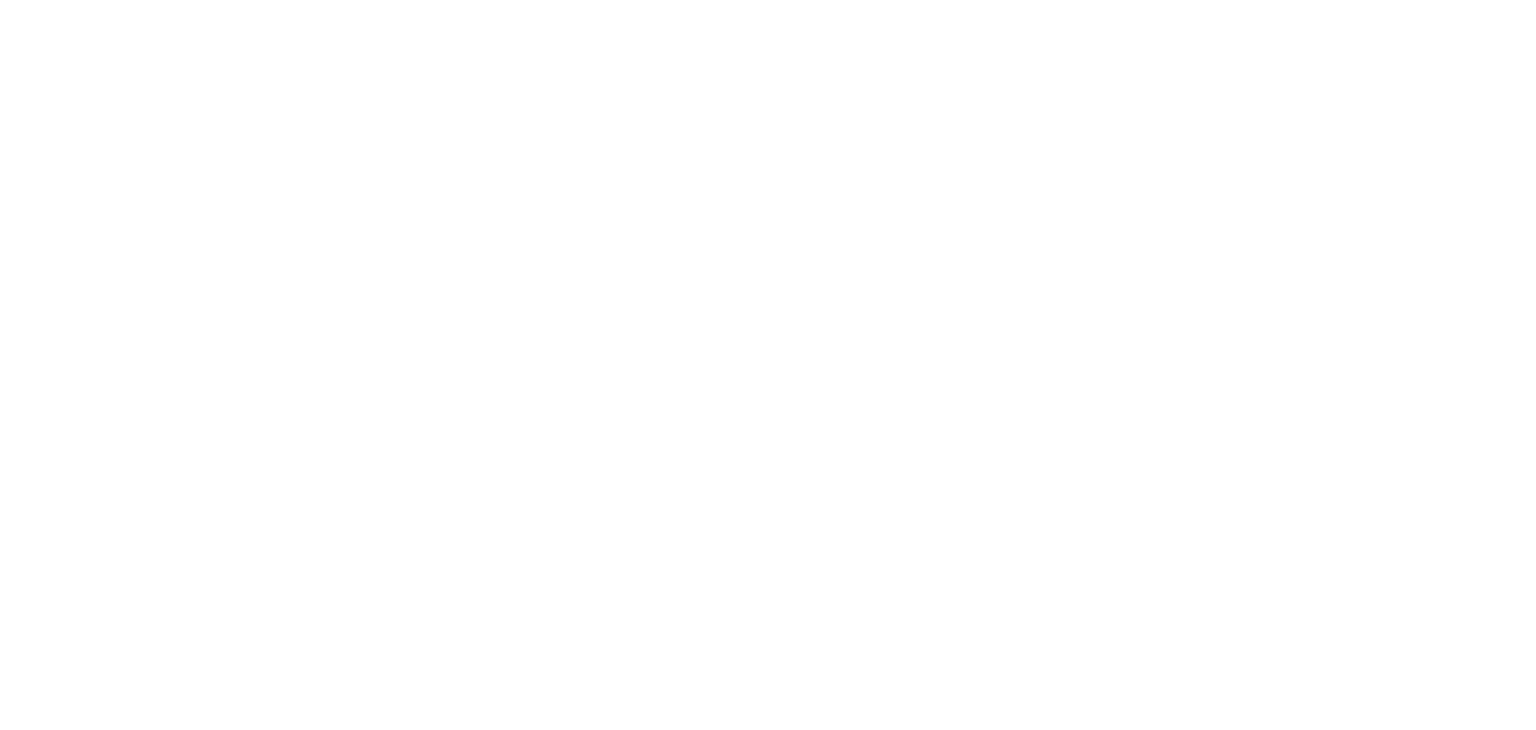 scroll, scrollTop: 0, scrollLeft: 0, axis: both 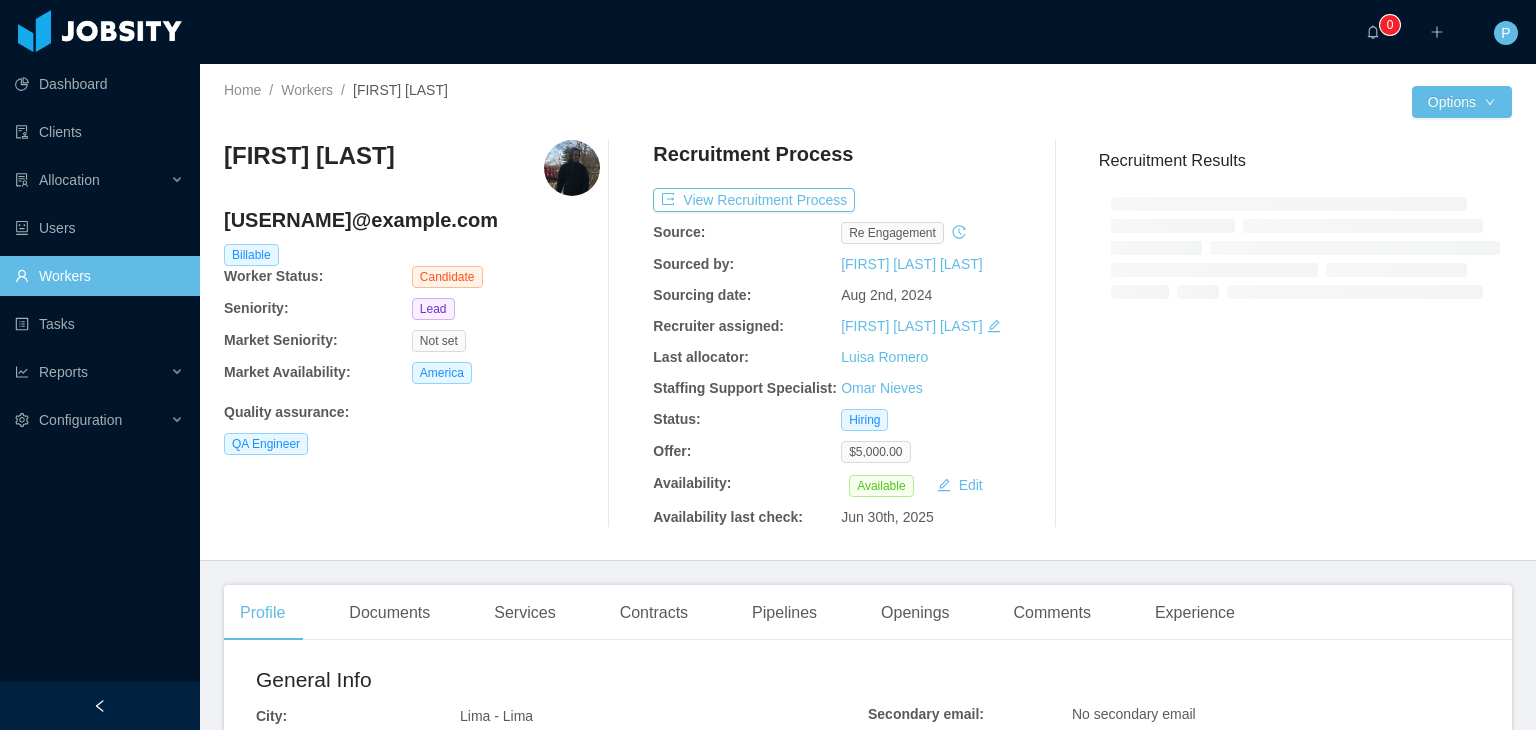 click on "Home / Workers / [FIRST] [LAST] /" at bounding box center [546, 102] 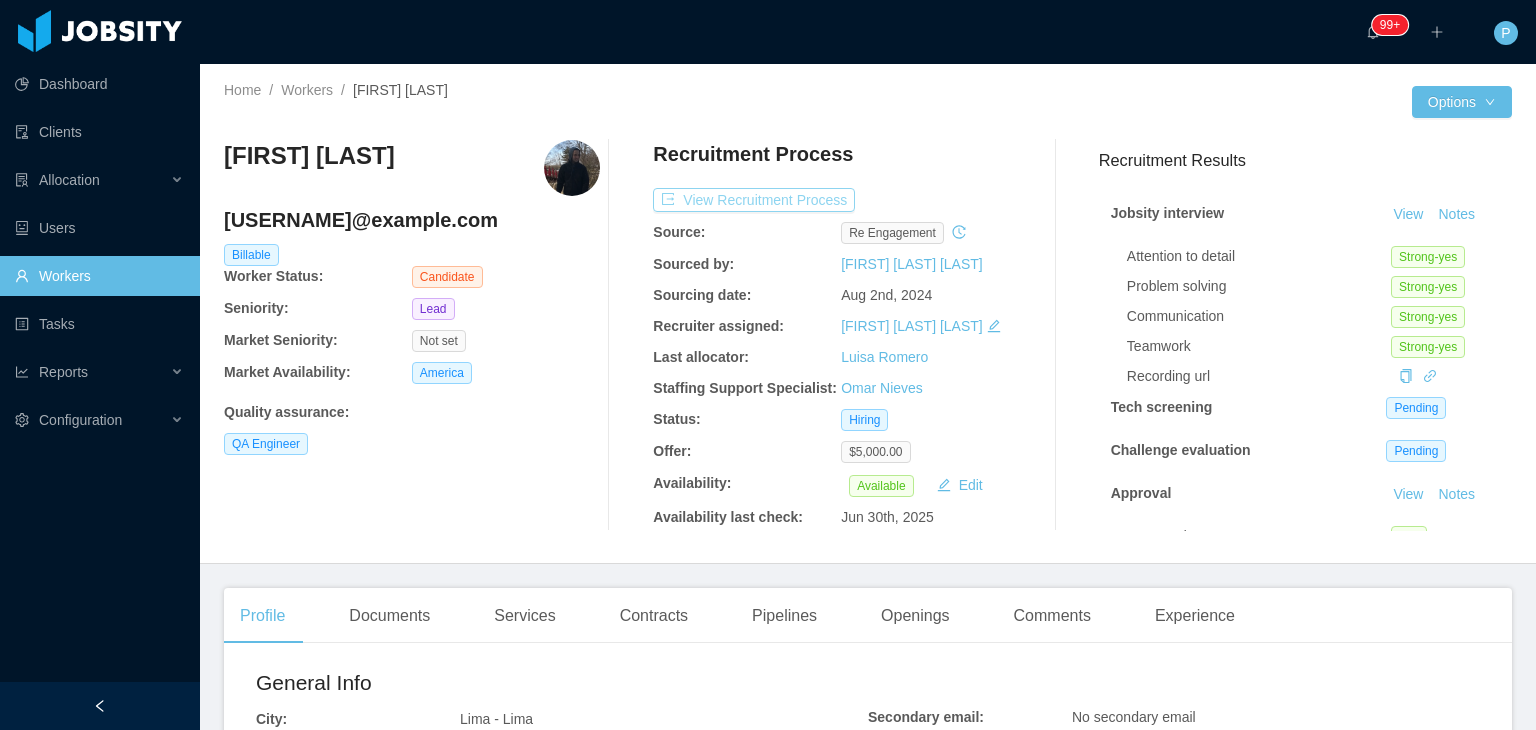 click on "View Recruitment Process" at bounding box center (754, 200) 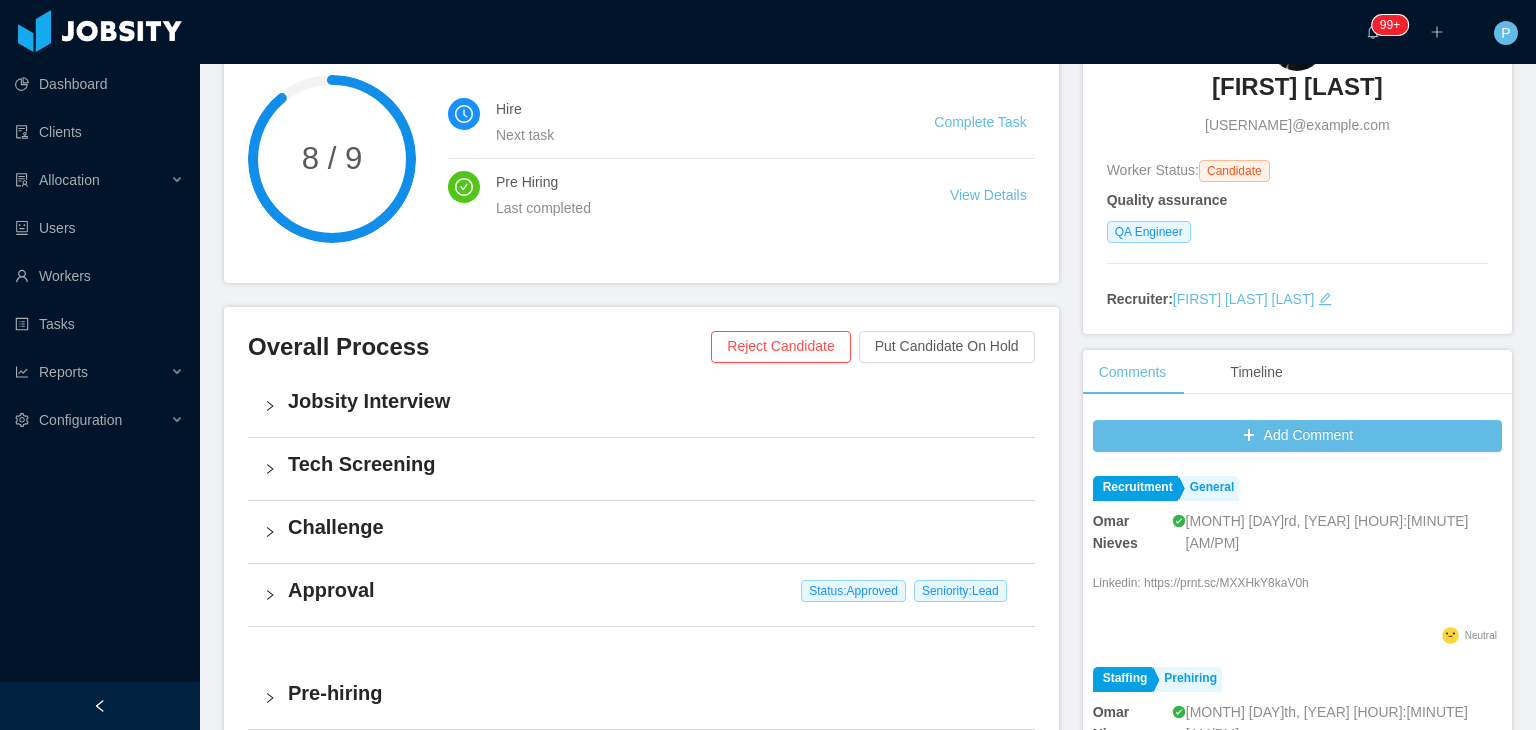 scroll, scrollTop: 0, scrollLeft: 0, axis: both 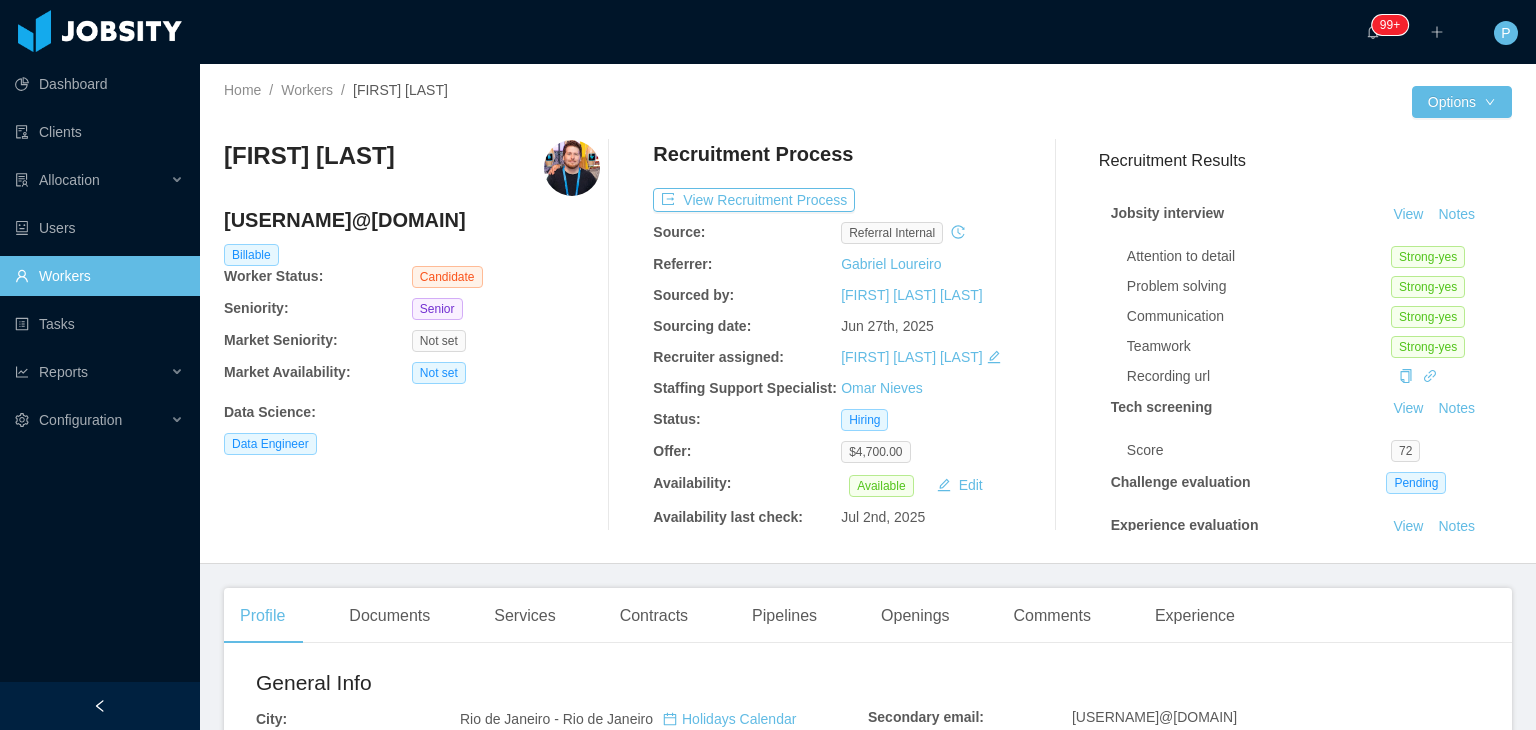 click on "Recruitment Process" at bounding box center [412, 168] 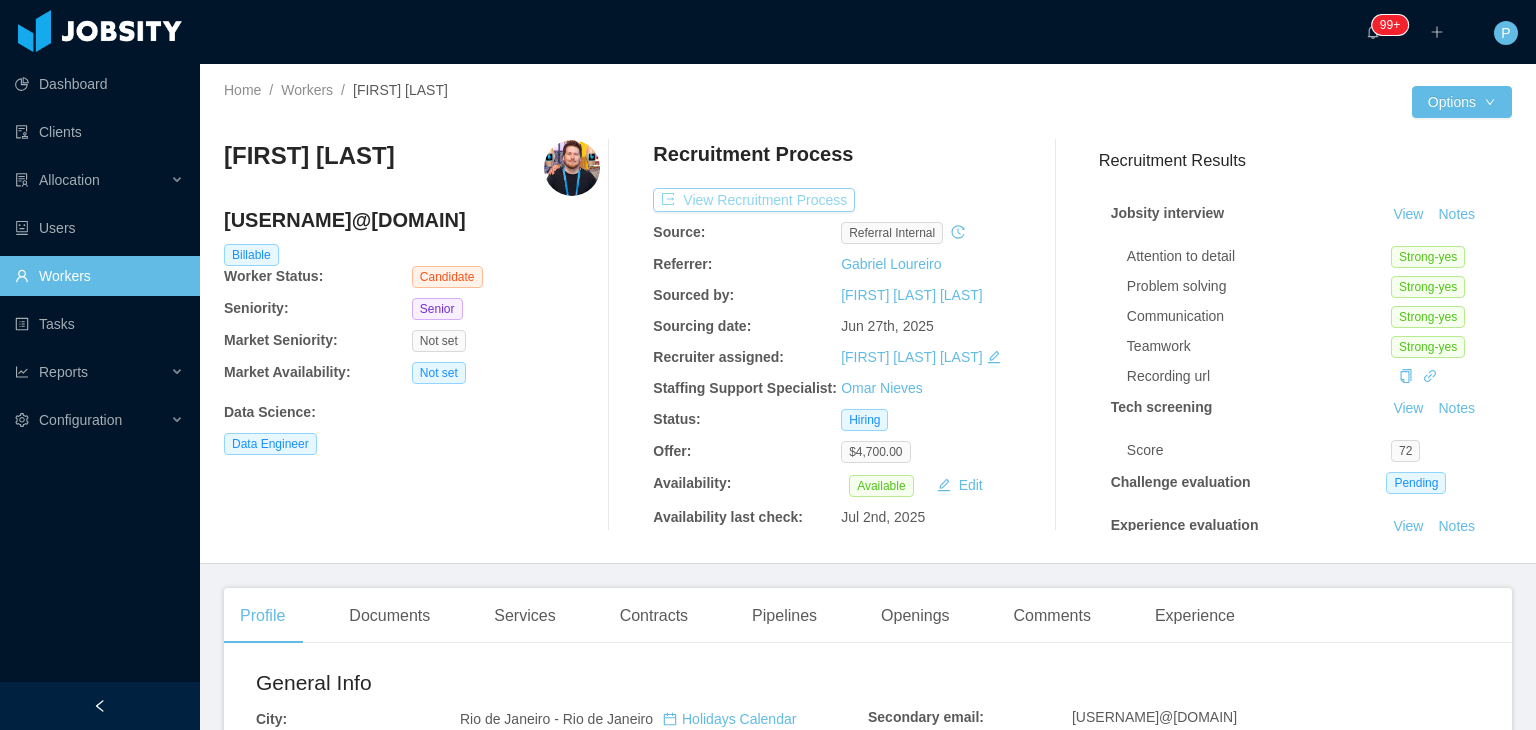click on "View Recruitment Process" at bounding box center [754, 200] 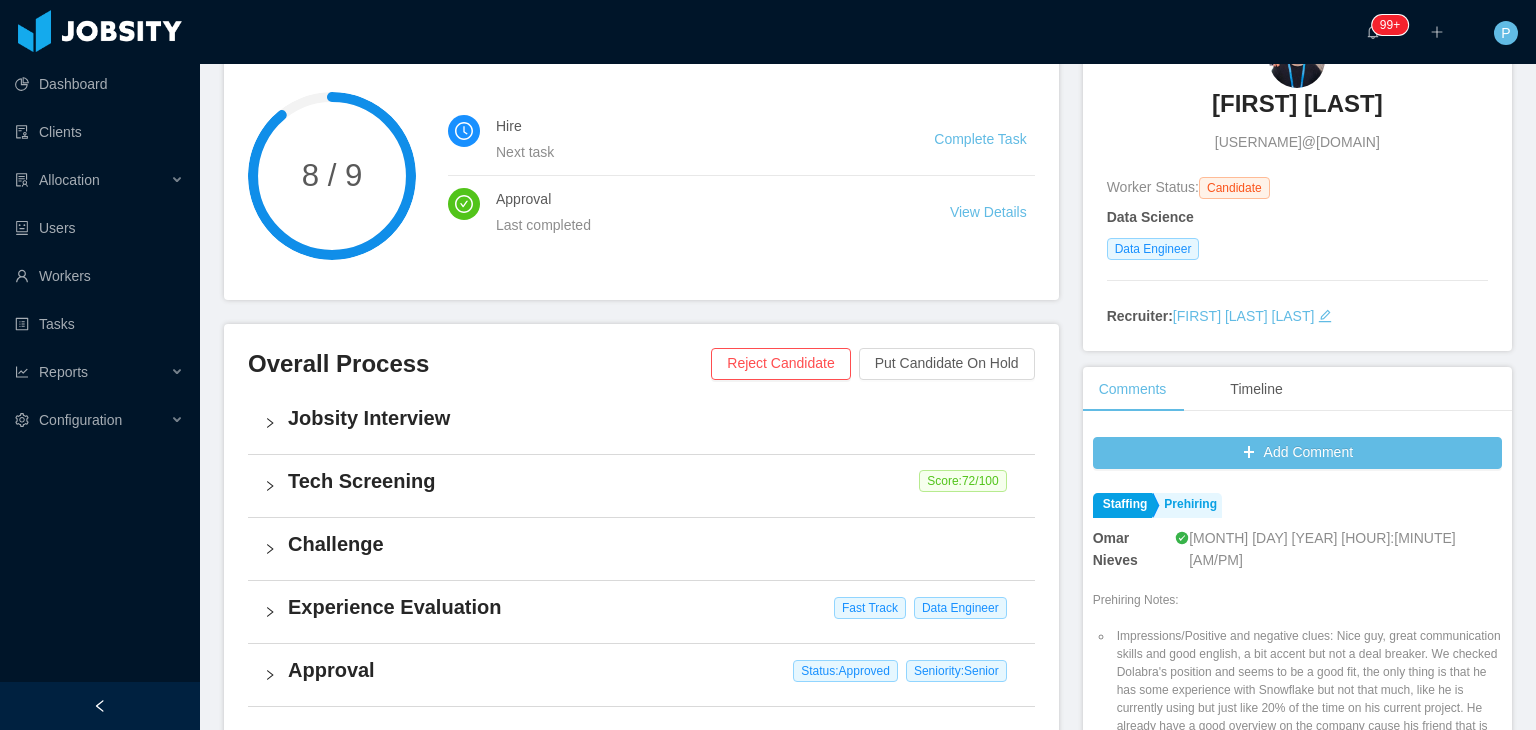 scroll, scrollTop: 0, scrollLeft: 0, axis: both 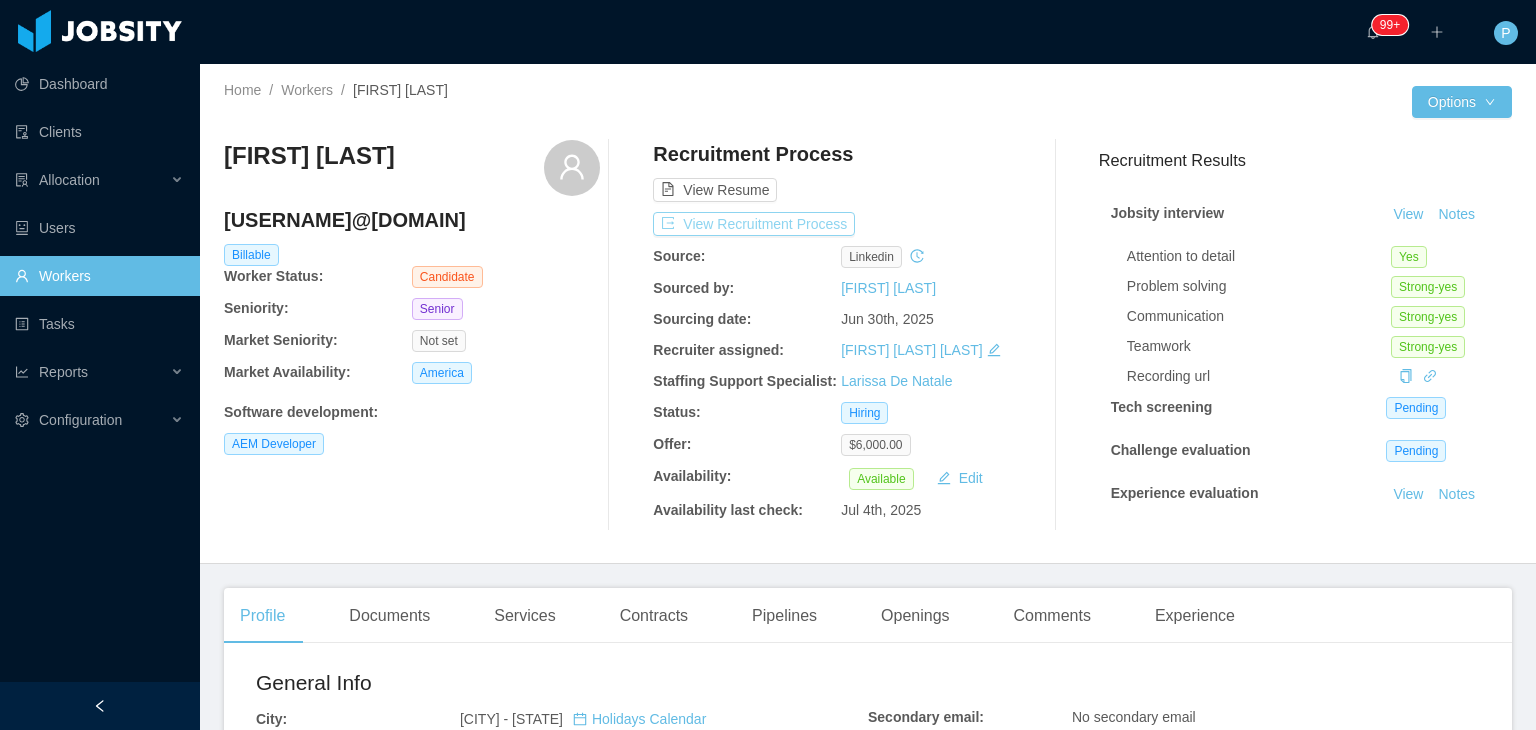 click on "View Recruitment Process" at bounding box center [754, 224] 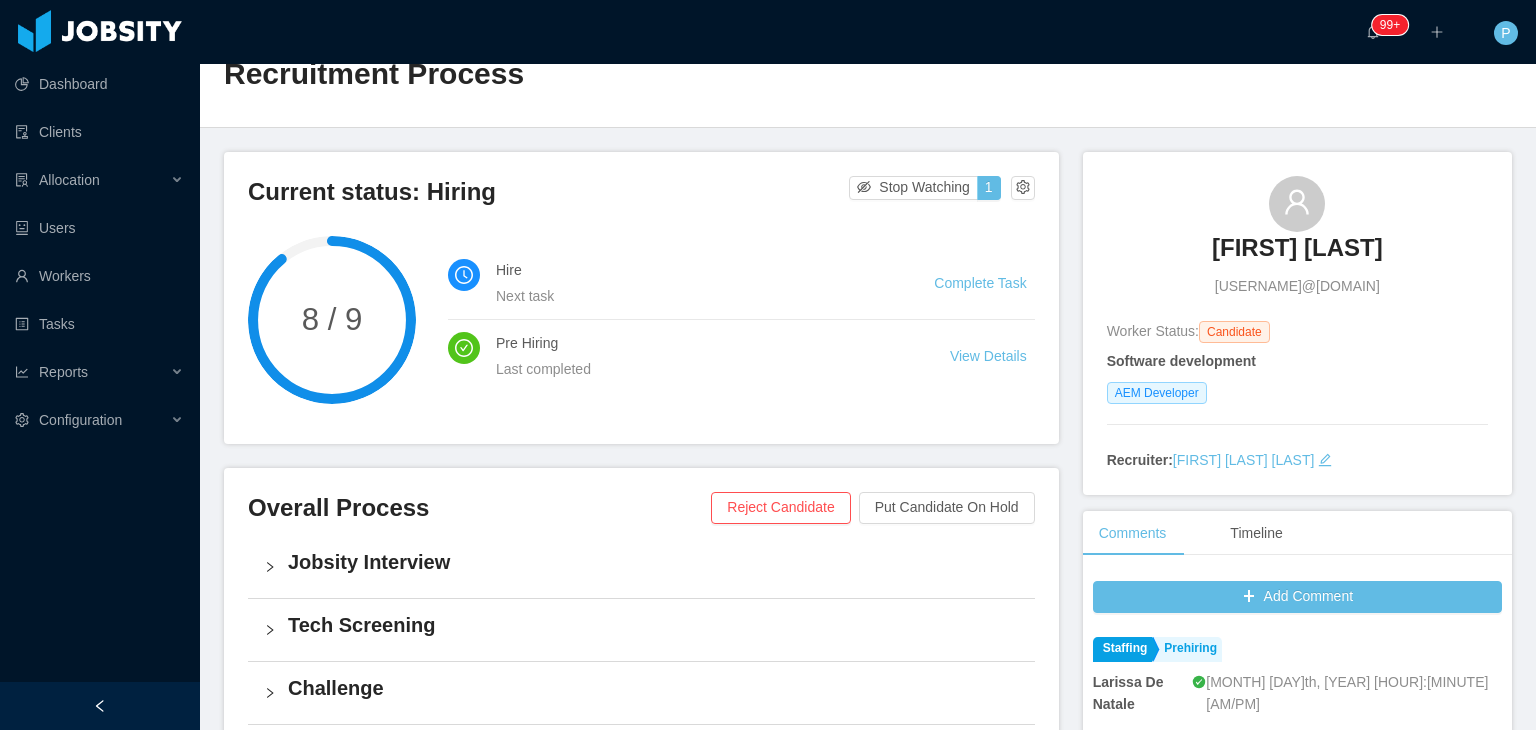 scroll, scrollTop: 0, scrollLeft: 0, axis: both 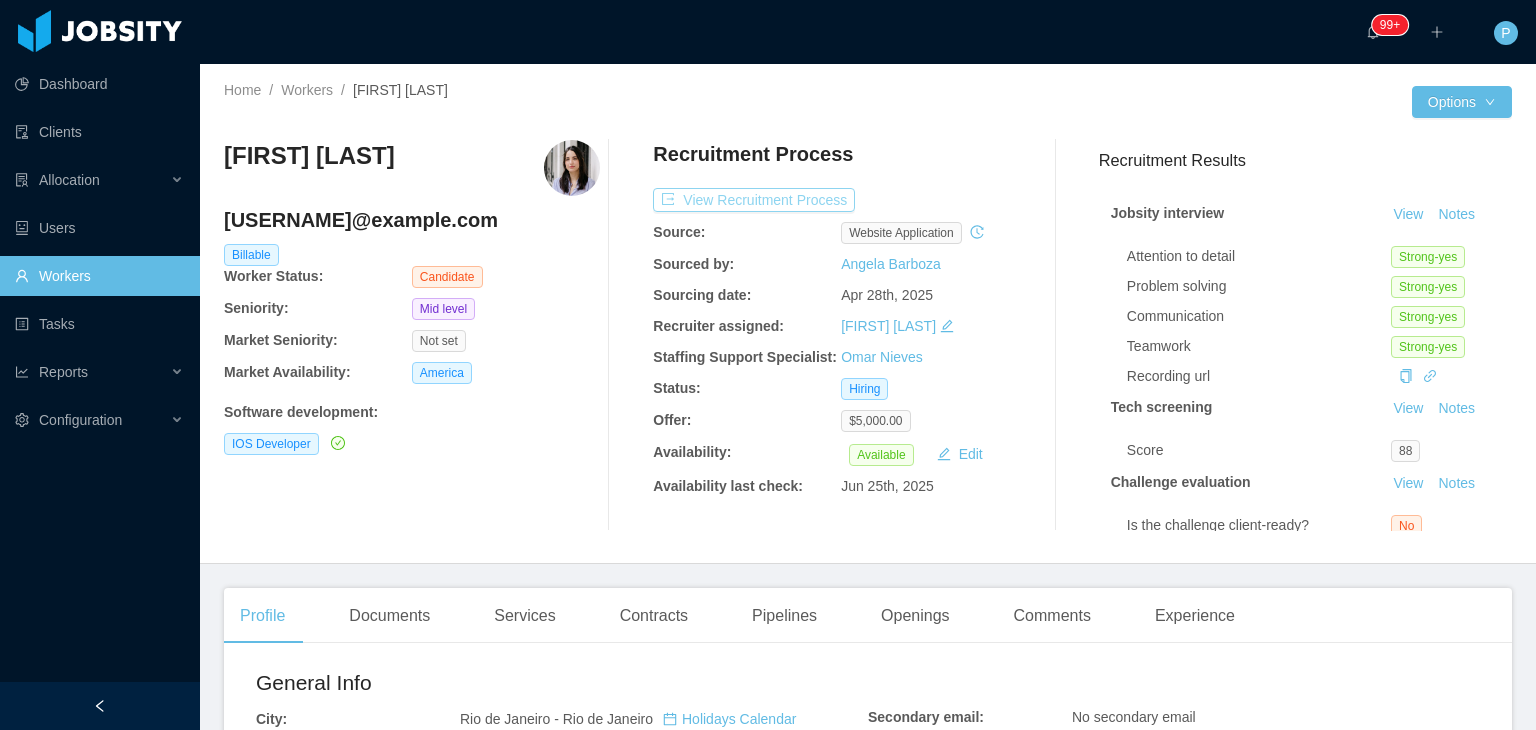 click on "View Recruitment Process" at bounding box center [754, 200] 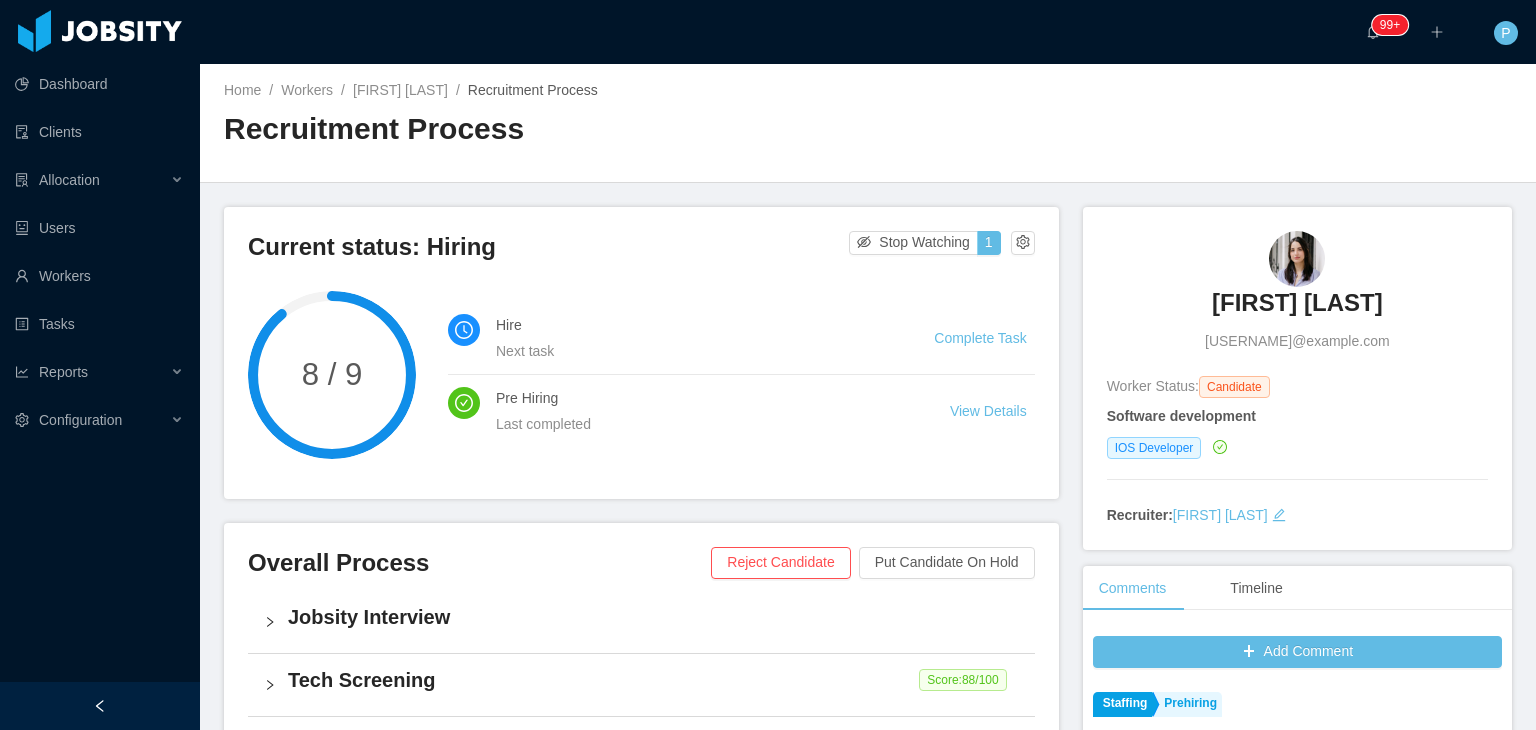 click on "Home / Workers / Mariana Meireles / Recruitment Process / Recruitment Process" at bounding box center [868, 123] 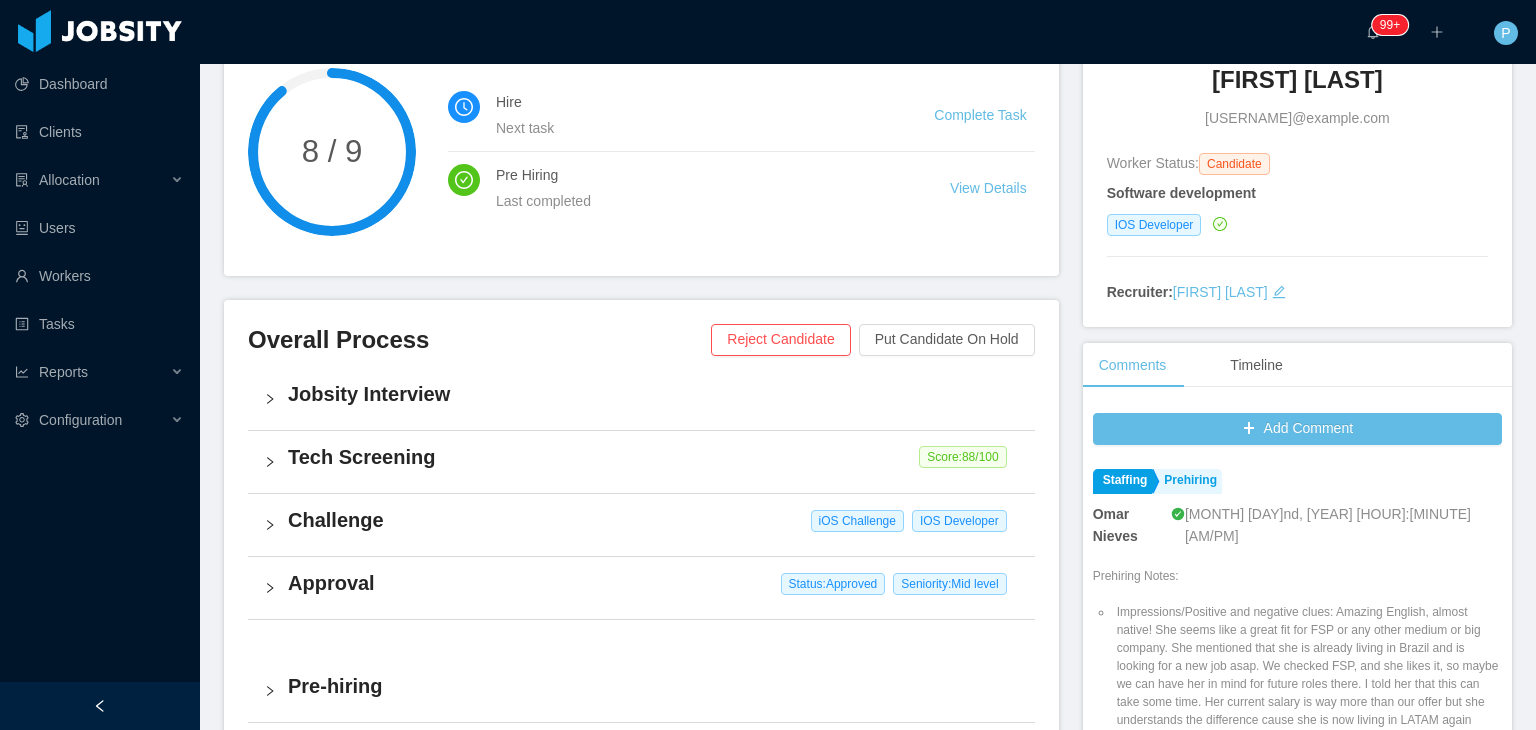 scroll, scrollTop: 240, scrollLeft: 0, axis: vertical 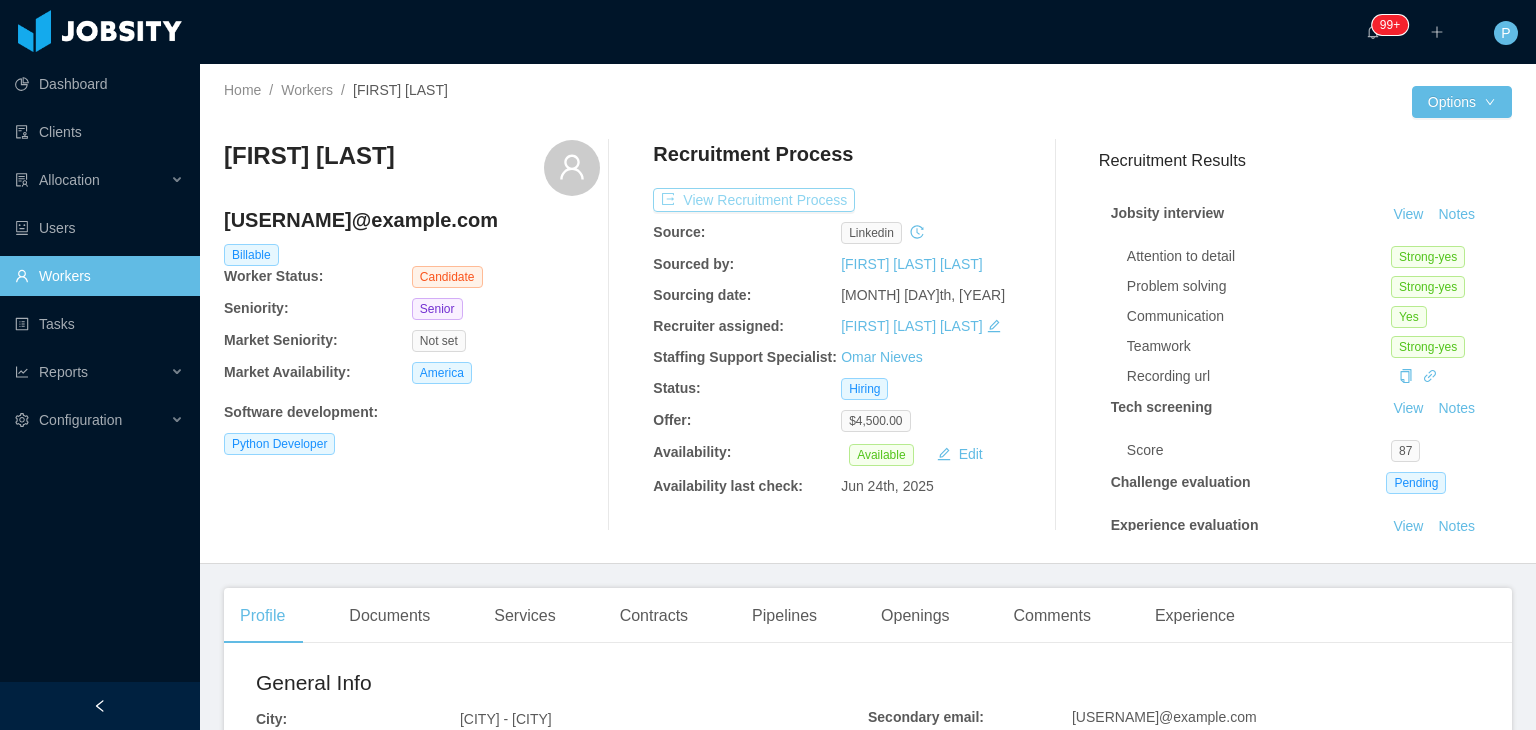 click on "View Recruitment Process" at bounding box center [754, 200] 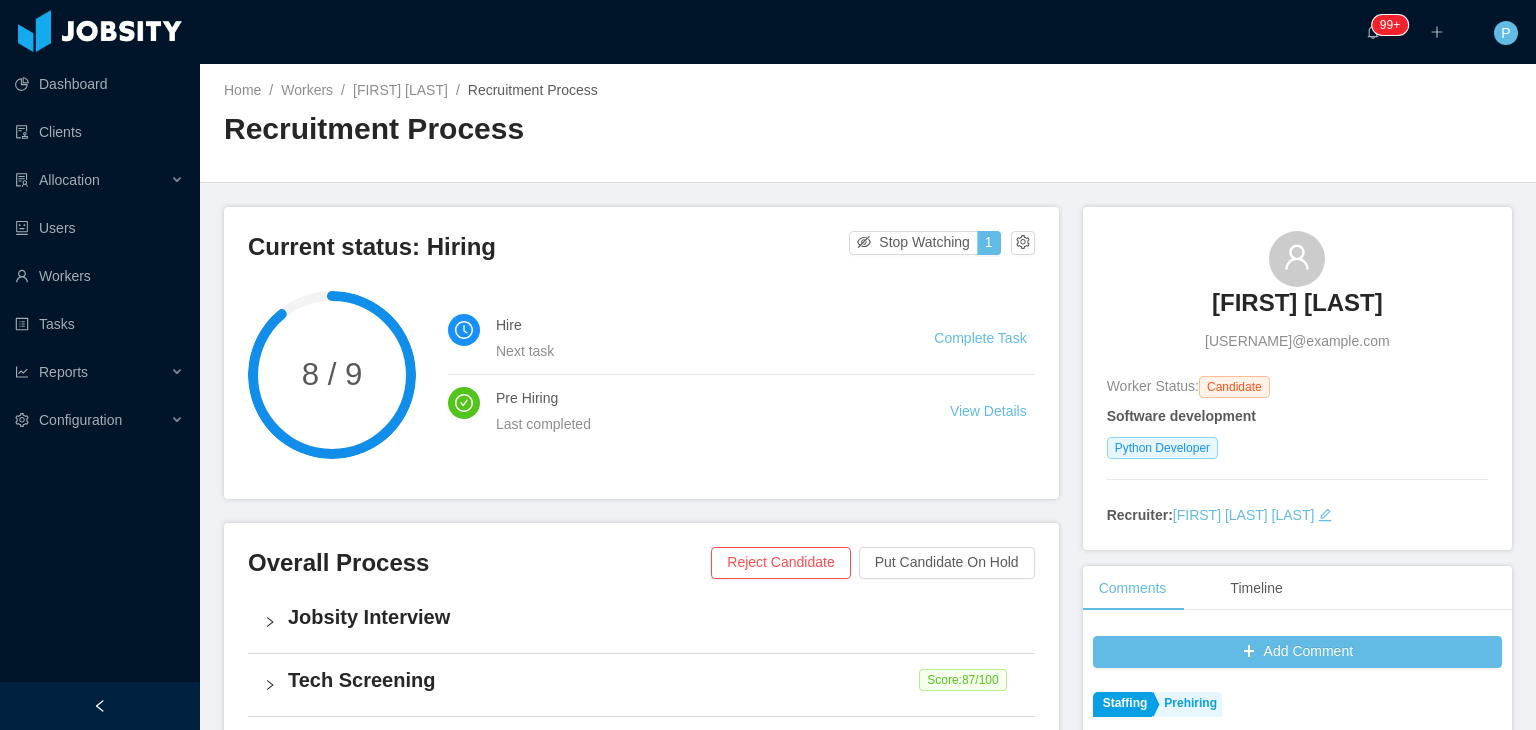 click on "Home / Workers / Miguel Oliveira / Recruitment Process / Recruitment Process" at bounding box center [868, 123] 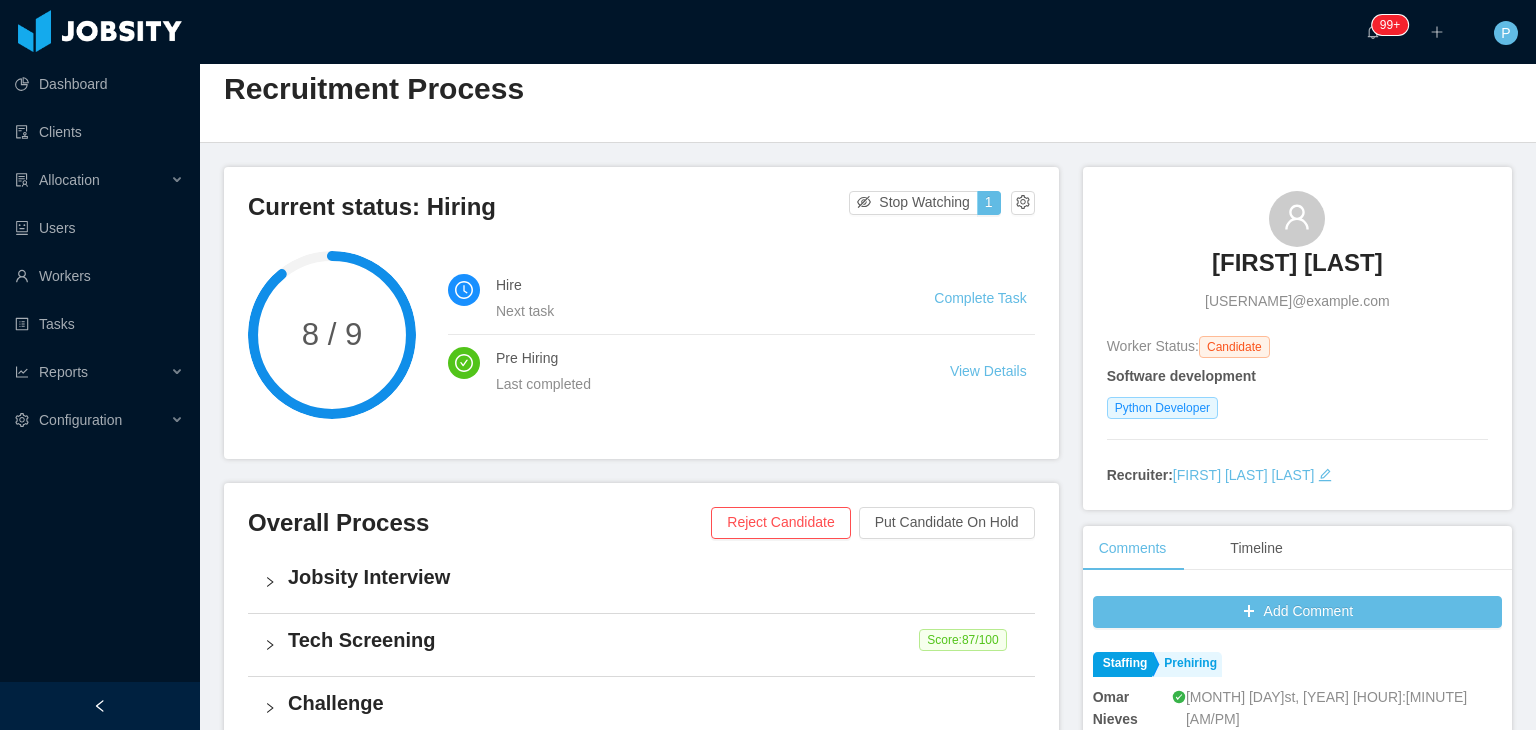 scroll, scrollTop: 80, scrollLeft: 0, axis: vertical 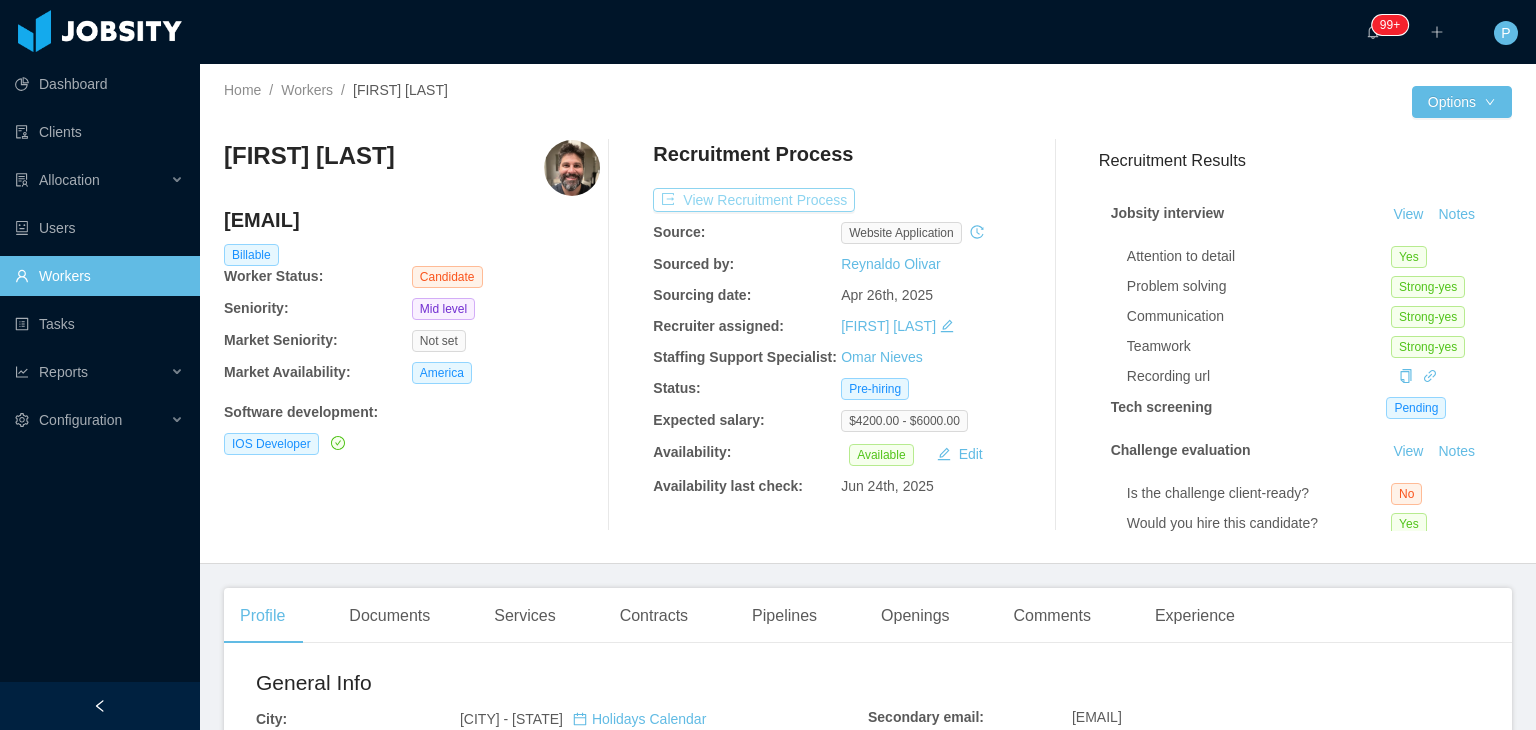 click on "View Recruitment Process" at bounding box center (754, 200) 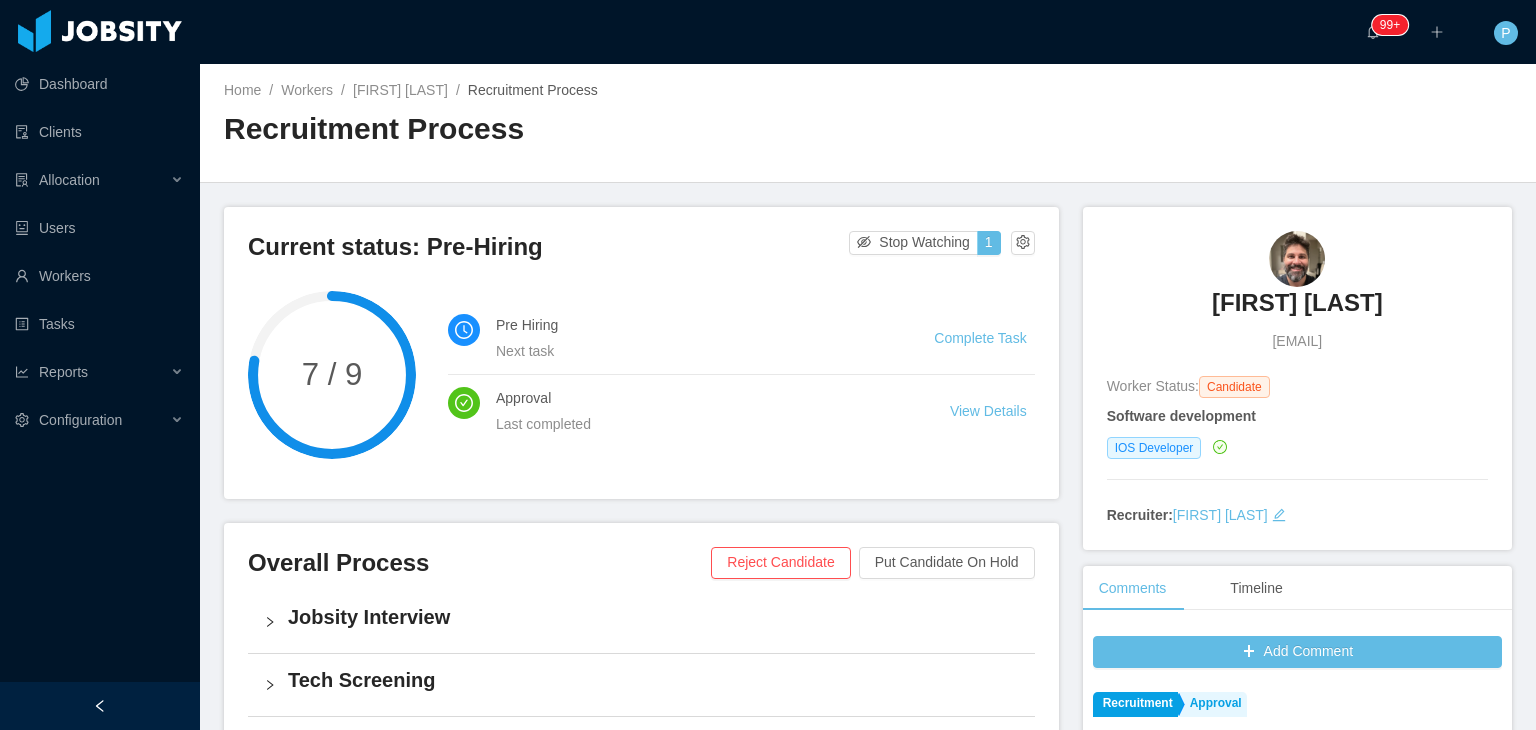 click on "Home / Workers / [PERSON] / Recruitment Process / Recruitment Process" at bounding box center (868, 123) 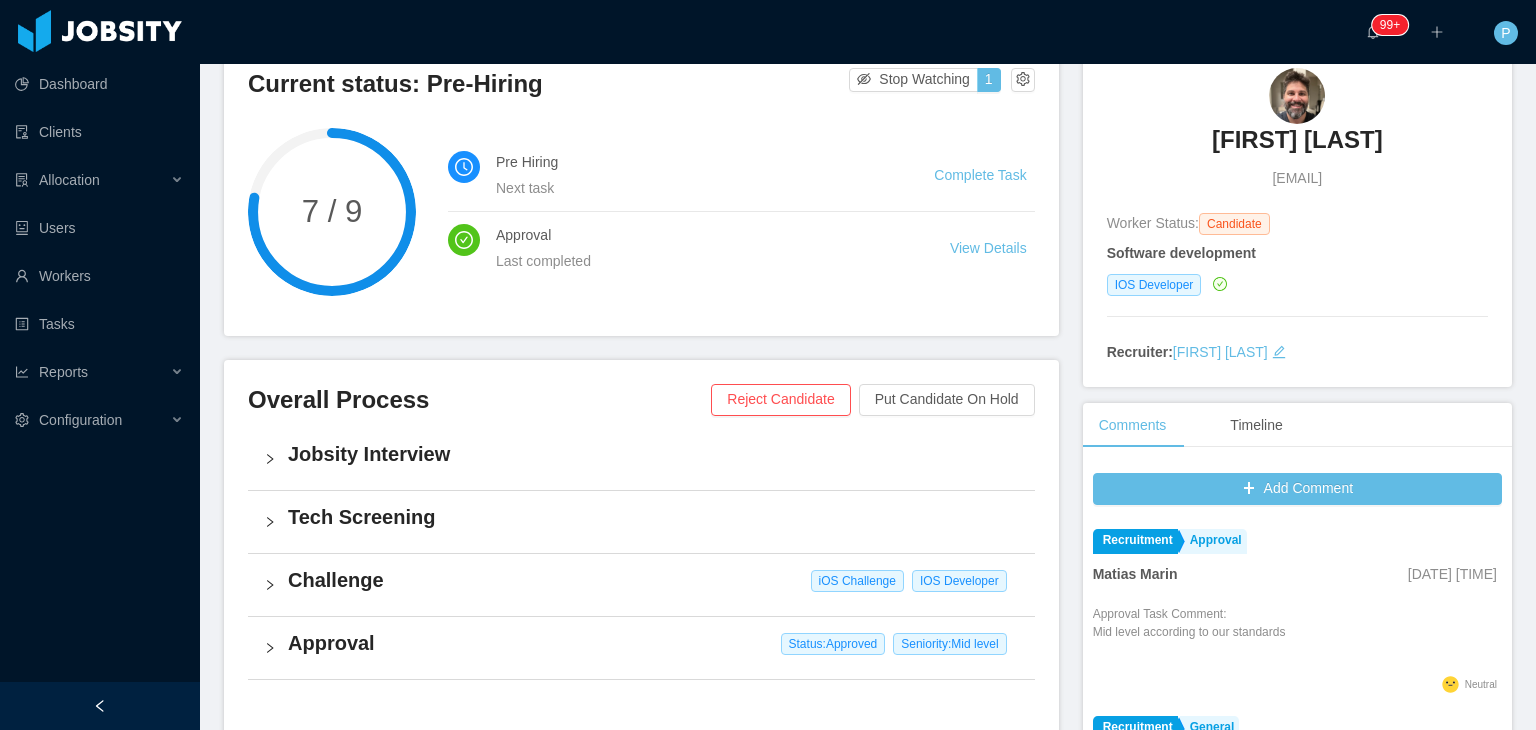 scroll, scrollTop: 0, scrollLeft: 0, axis: both 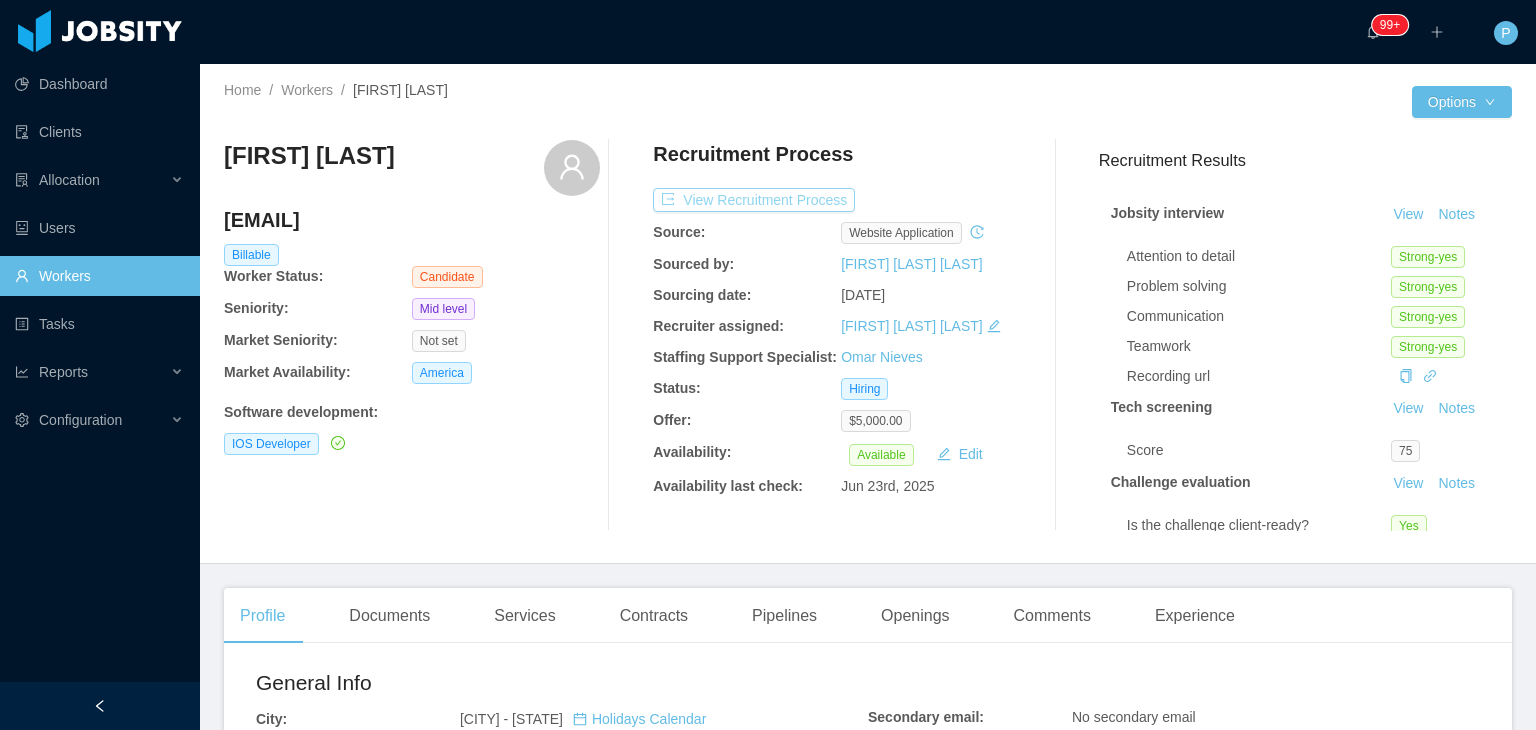 click on "View Recruitment Process" at bounding box center [754, 200] 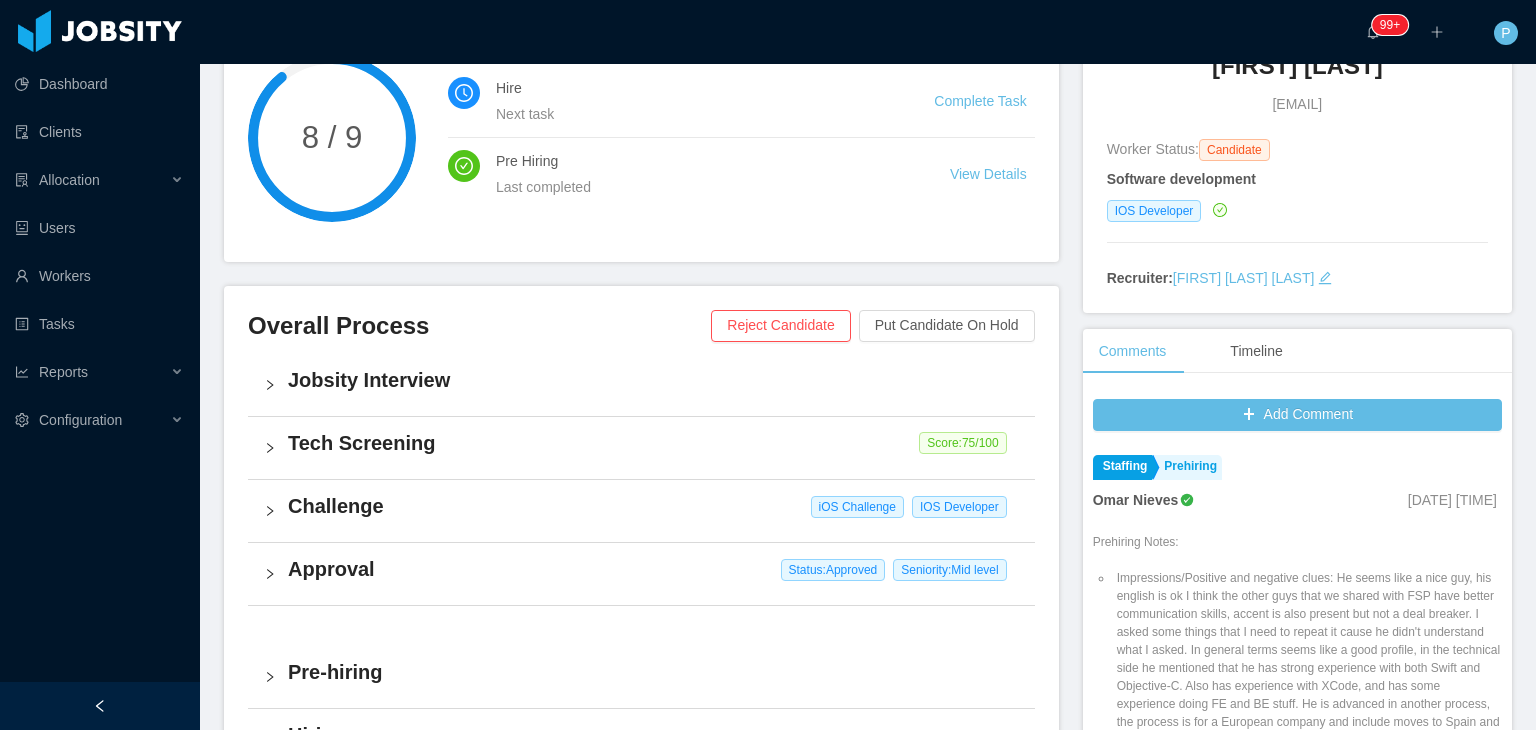 scroll, scrollTop: 0, scrollLeft: 0, axis: both 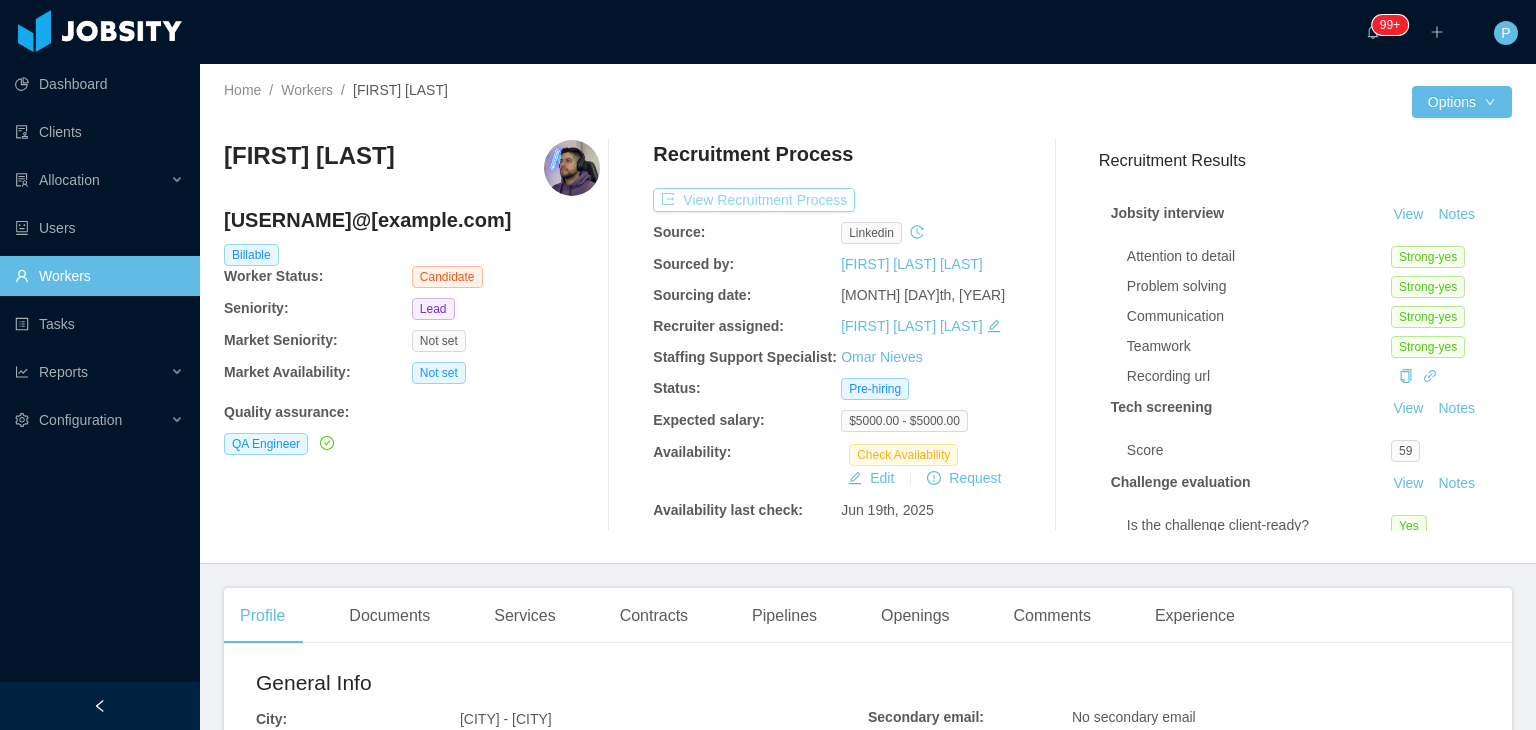 click on "View Recruitment Process" at bounding box center [754, 200] 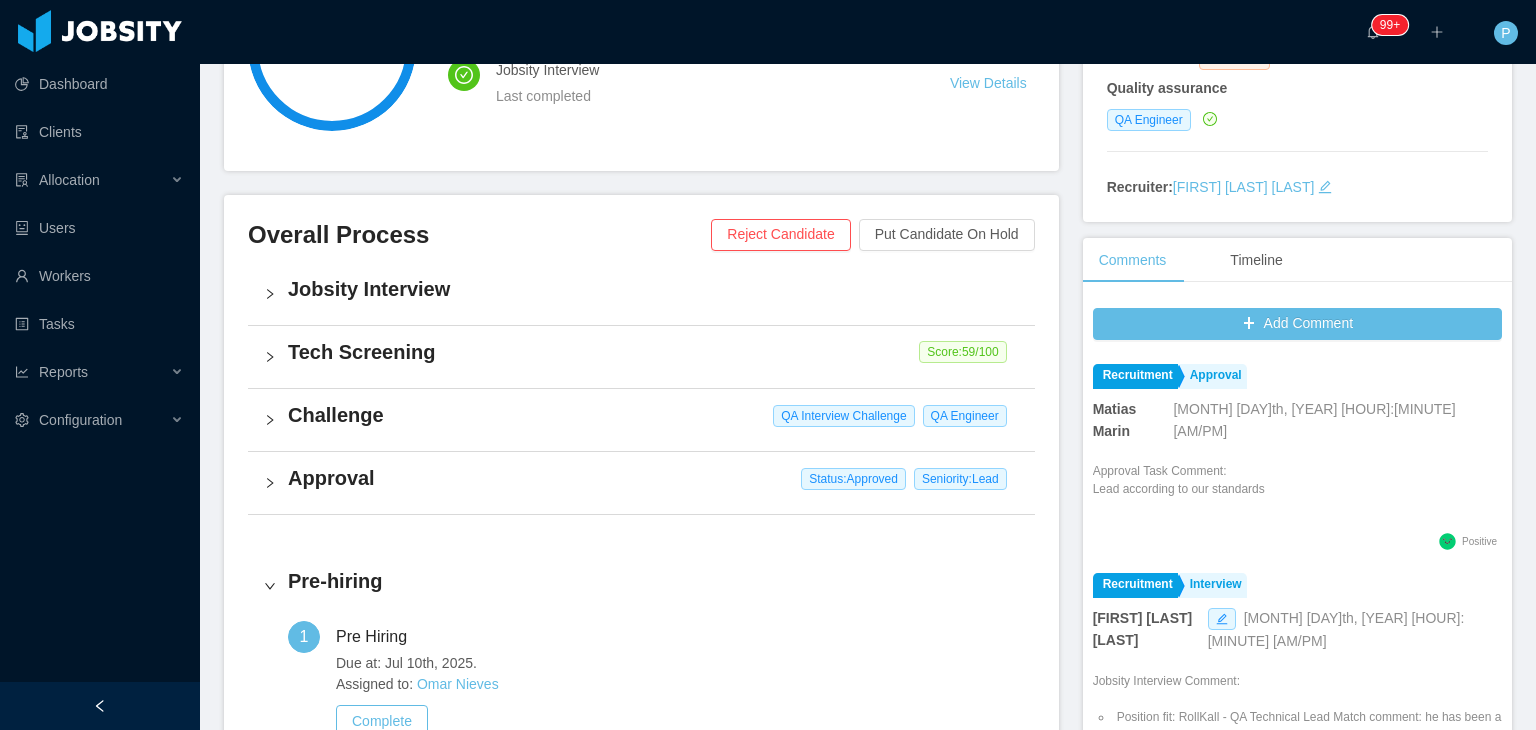 scroll, scrollTop: 0, scrollLeft: 0, axis: both 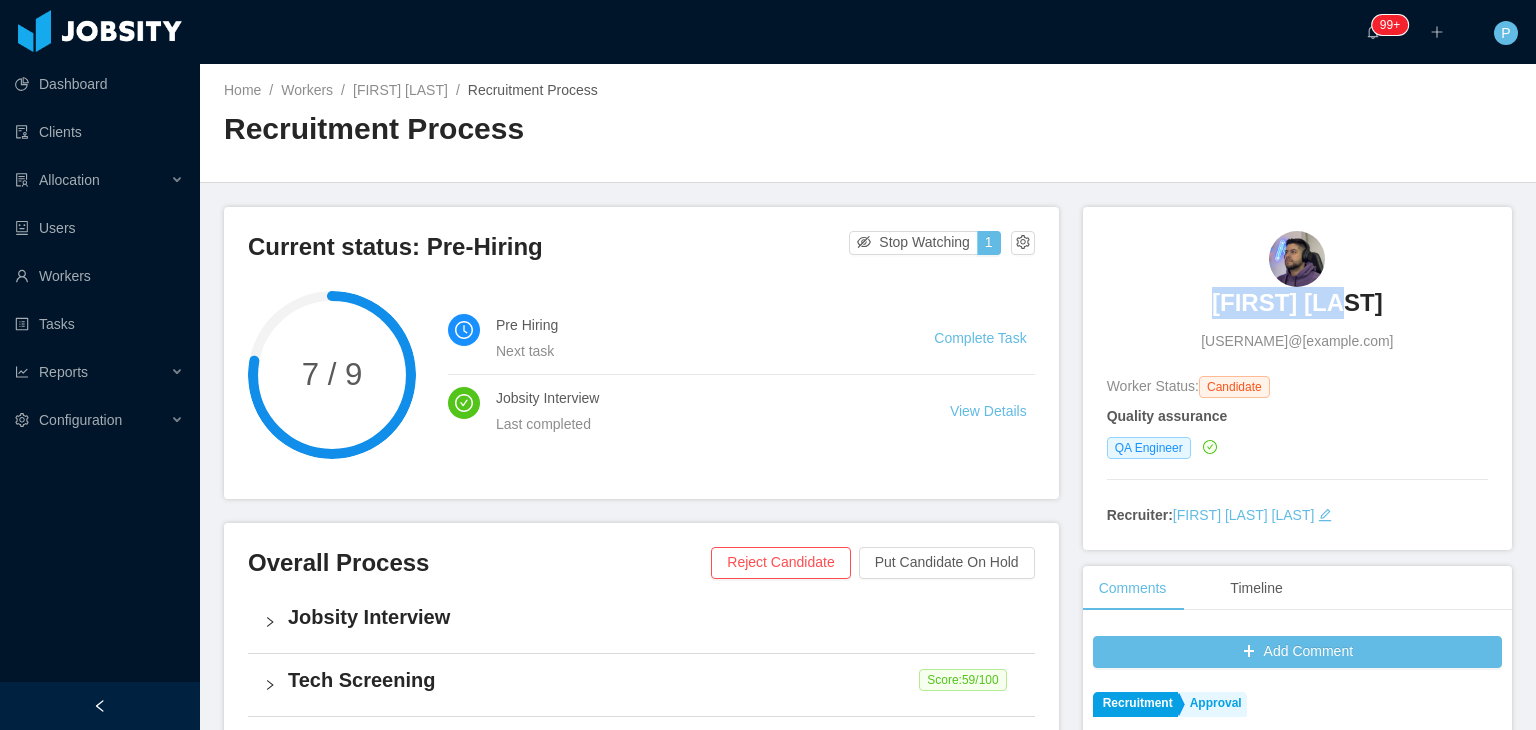 drag, startPoint x: 1360, startPoint y: 311, endPoint x: 1198, endPoint y: 313, distance: 162.01234 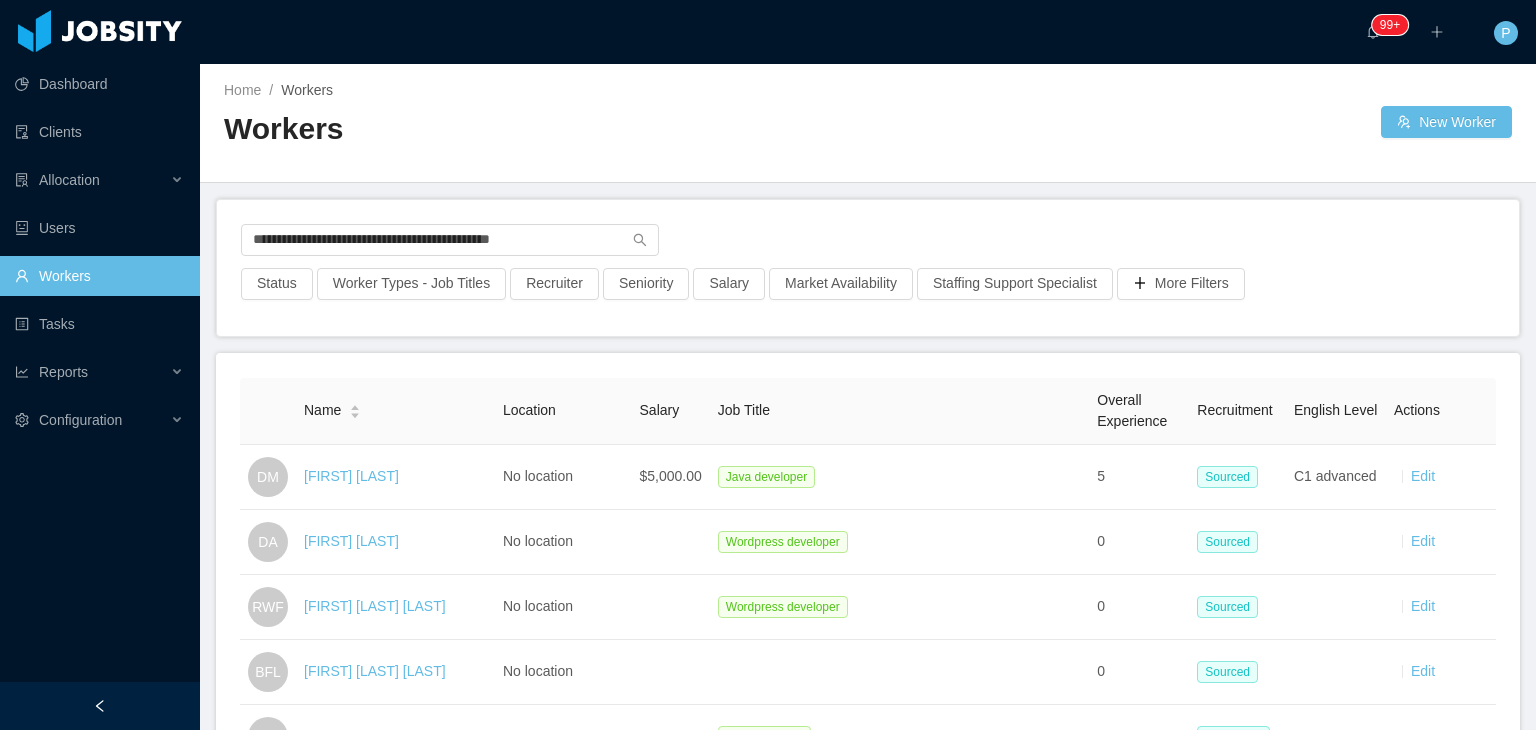 scroll, scrollTop: 0, scrollLeft: 0, axis: both 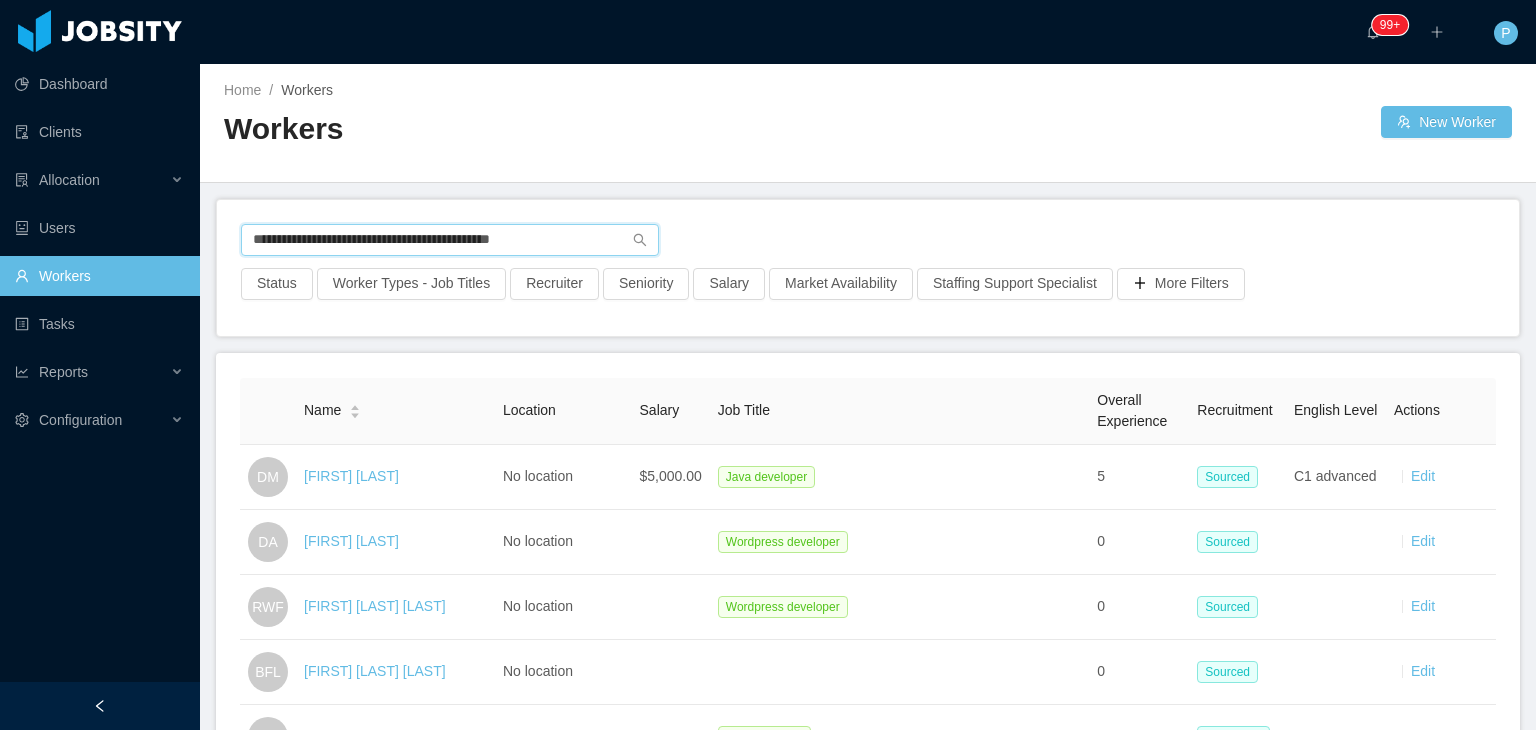 drag, startPoint x: 565, startPoint y: 245, endPoint x: 212, endPoint y: 248, distance: 353.01276 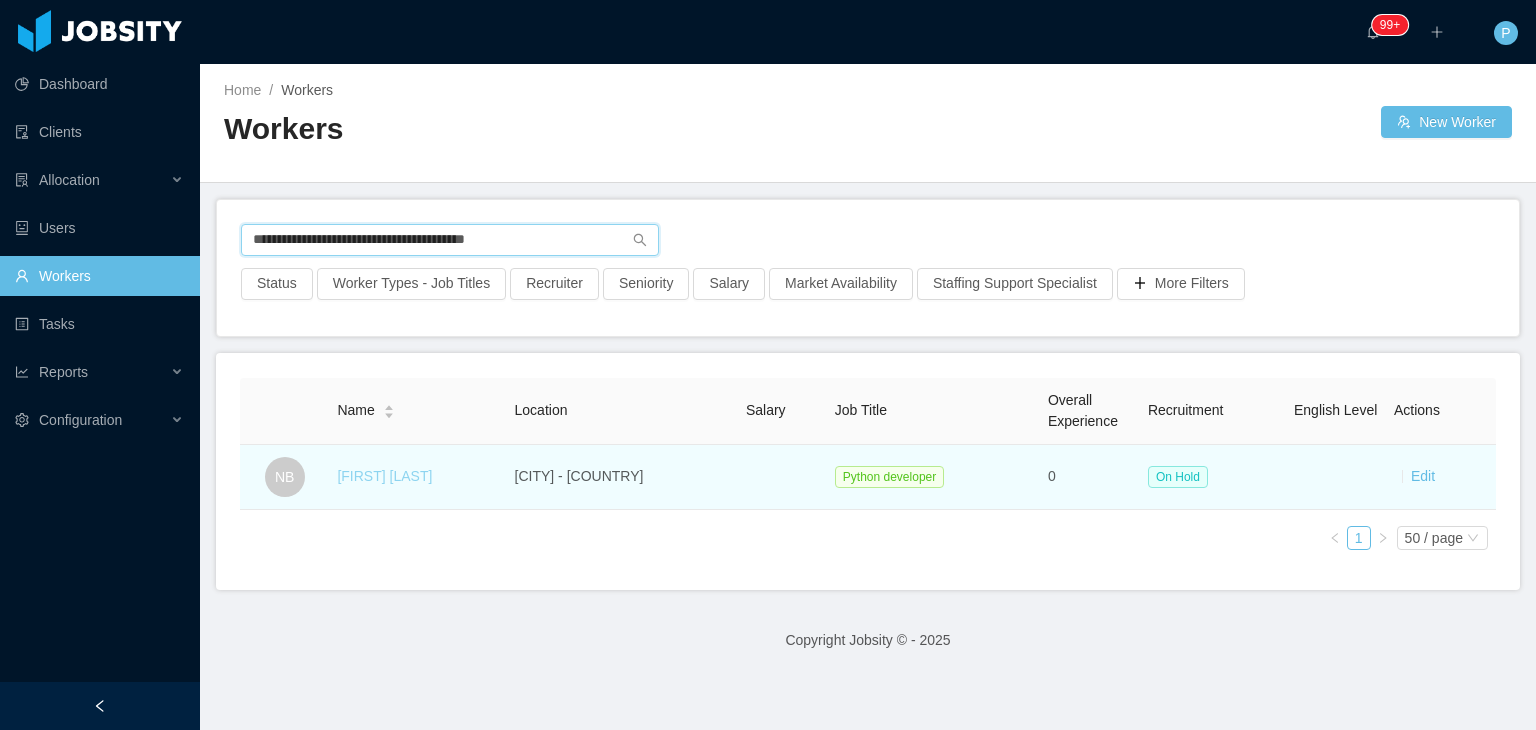 type on "**********" 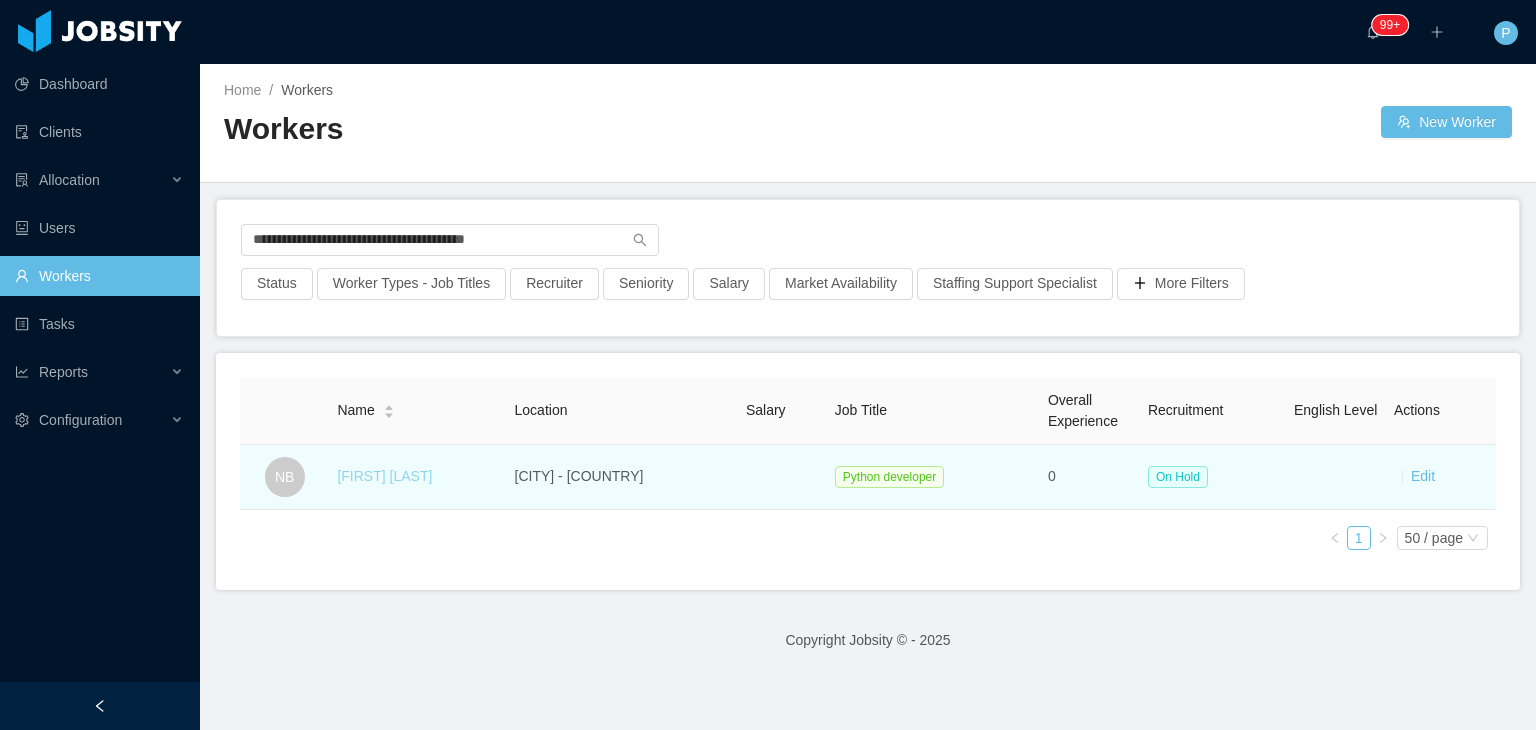 click on "[FIRST] [LAST]" at bounding box center (384, 476) 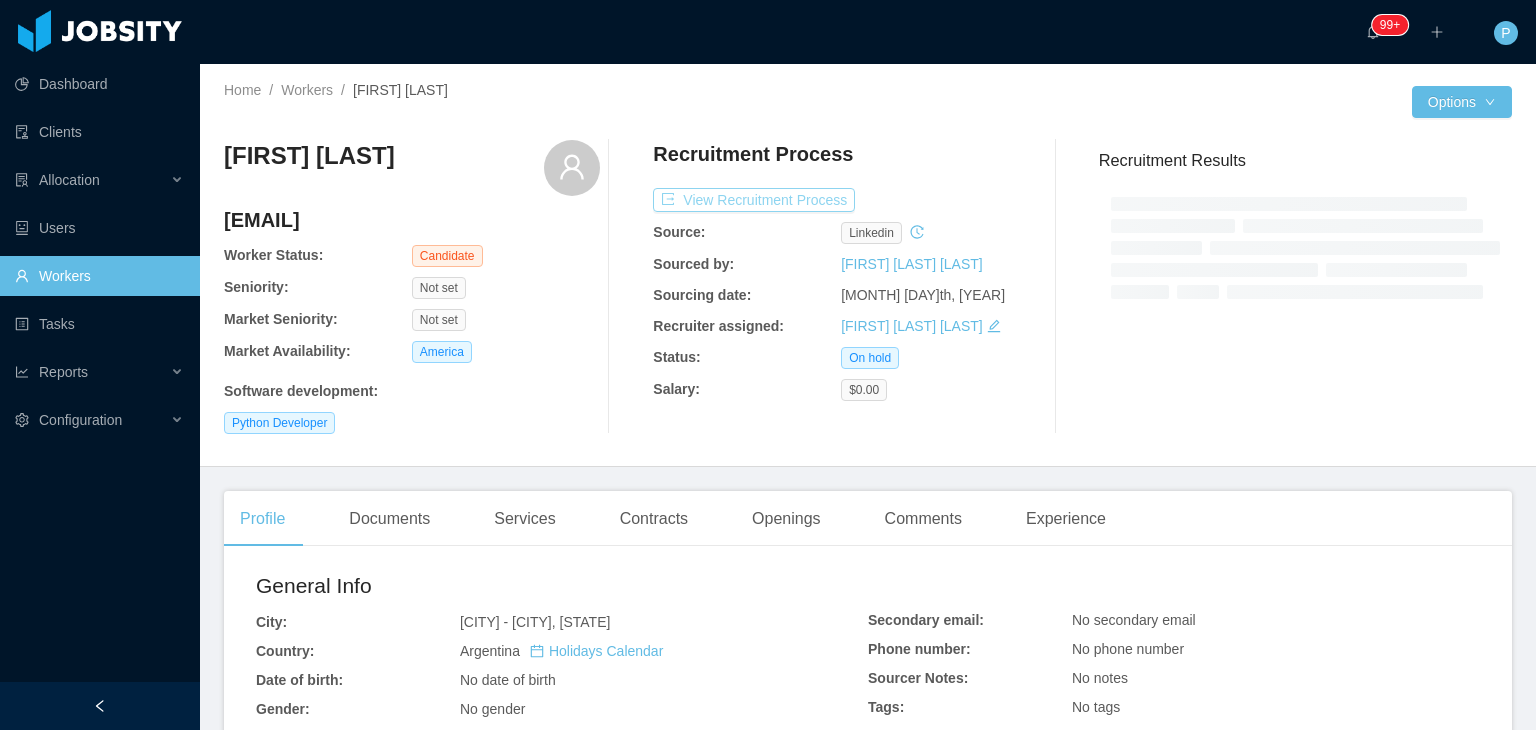 click on "View Recruitment Process" at bounding box center (754, 200) 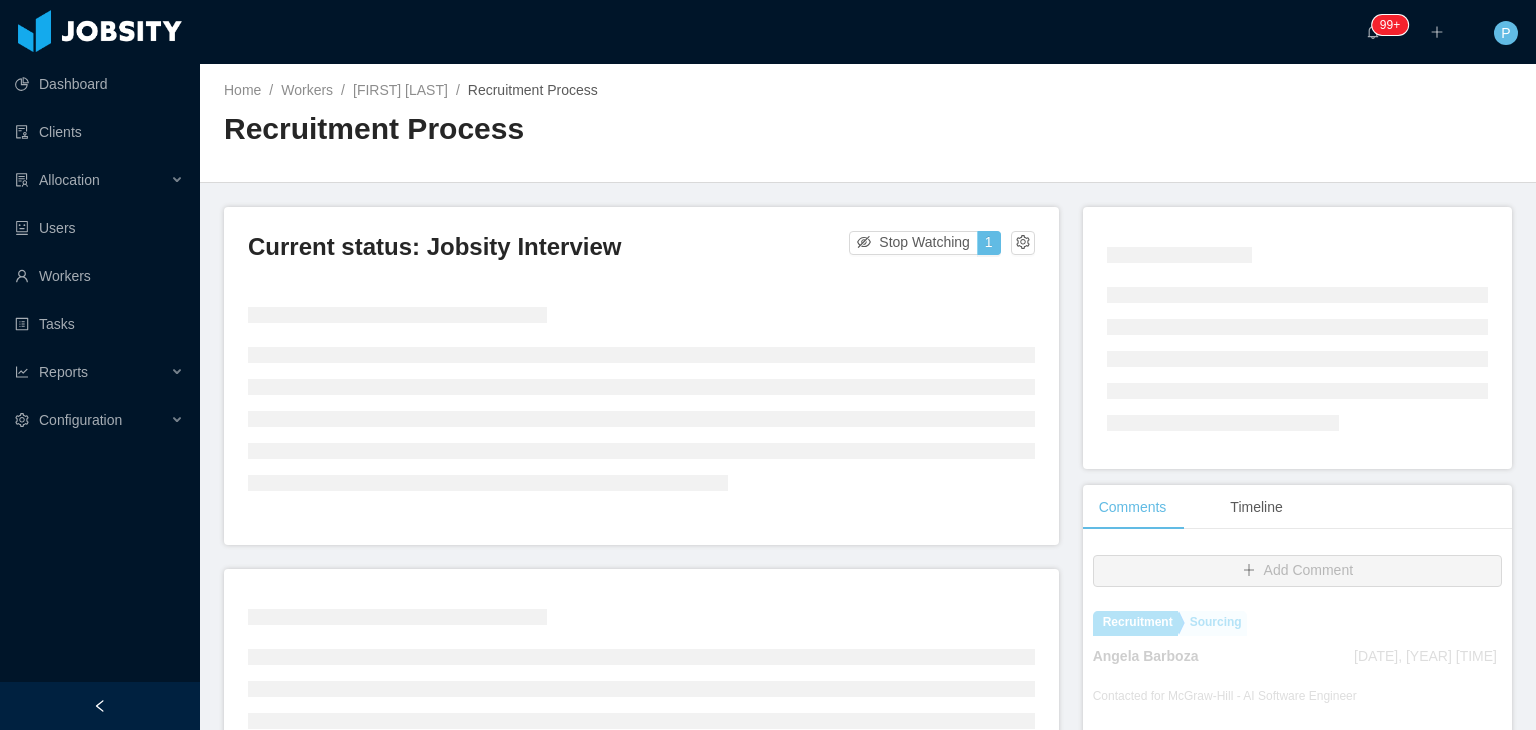click on "Home / Workers / [FIRST] [LAST] / Recruitment Process / Recruitment Process" at bounding box center [868, 123] 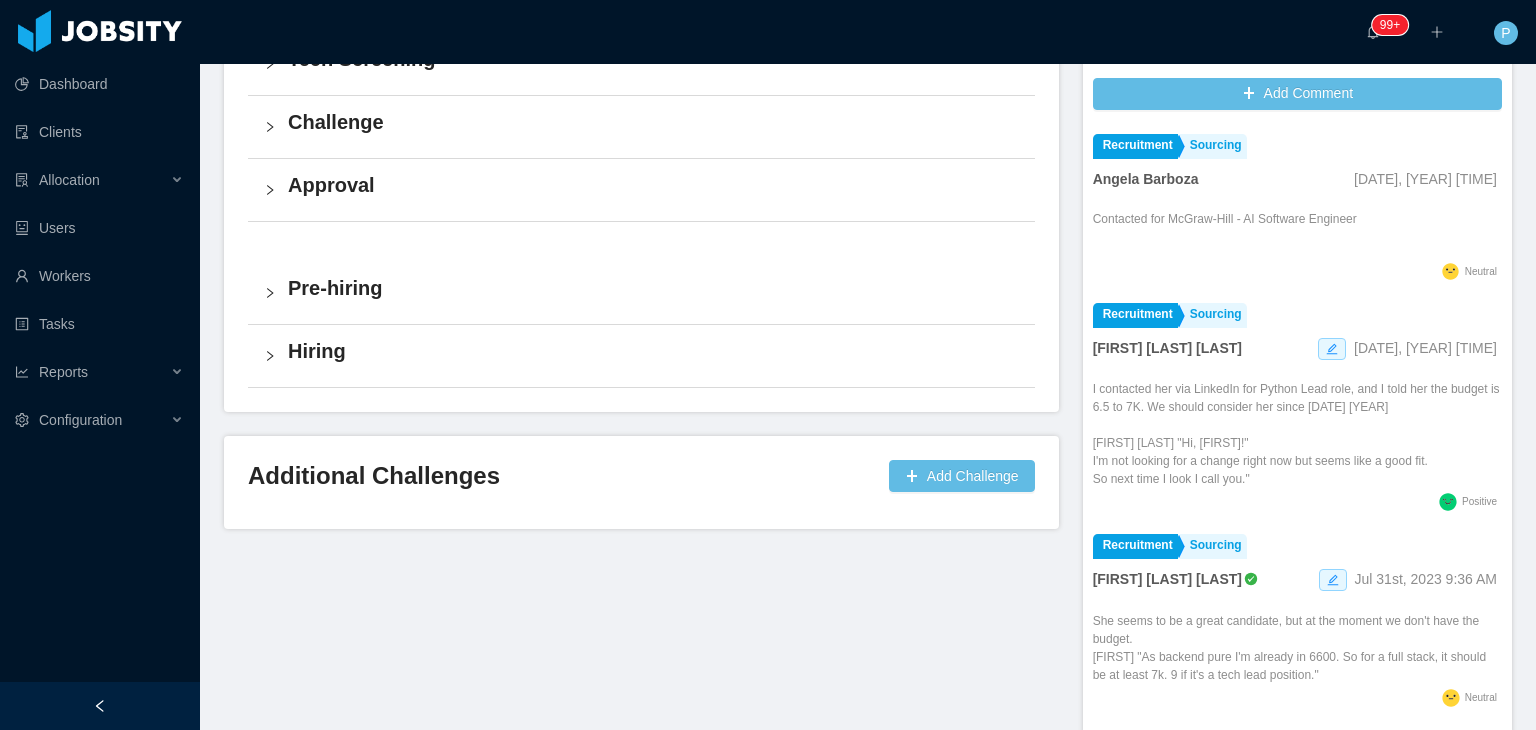 scroll, scrollTop: 560, scrollLeft: 0, axis: vertical 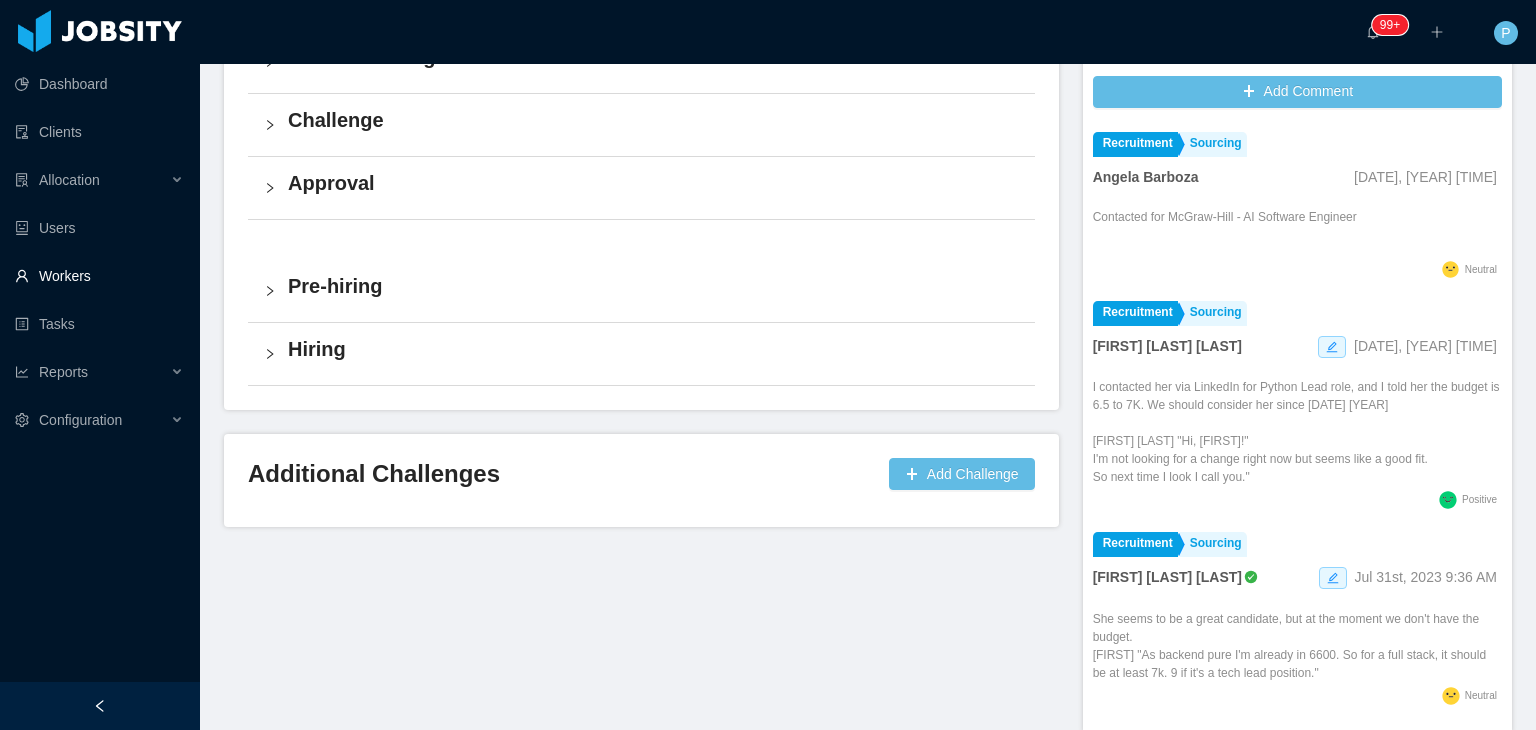 click on "Workers" at bounding box center (99, 276) 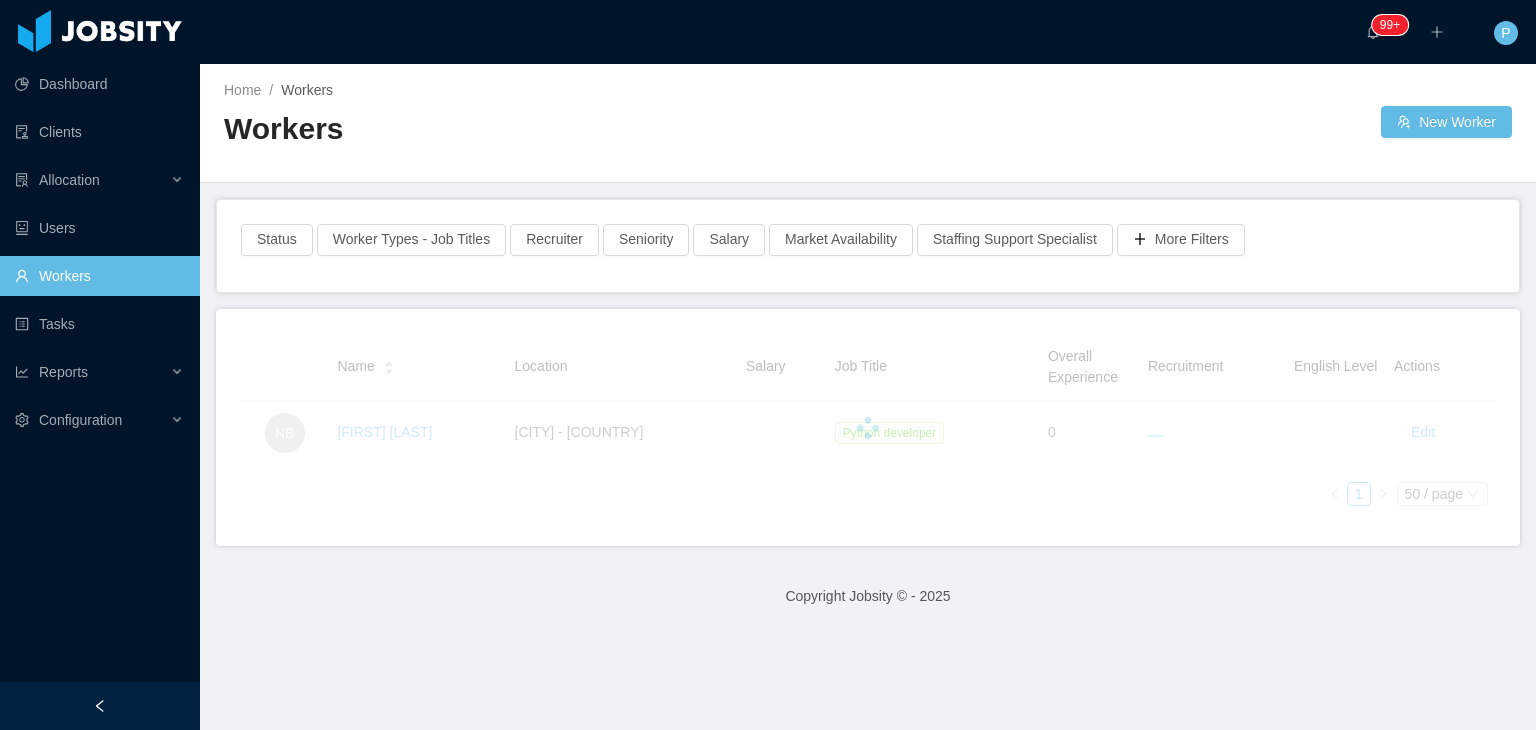scroll, scrollTop: 0, scrollLeft: 0, axis: both 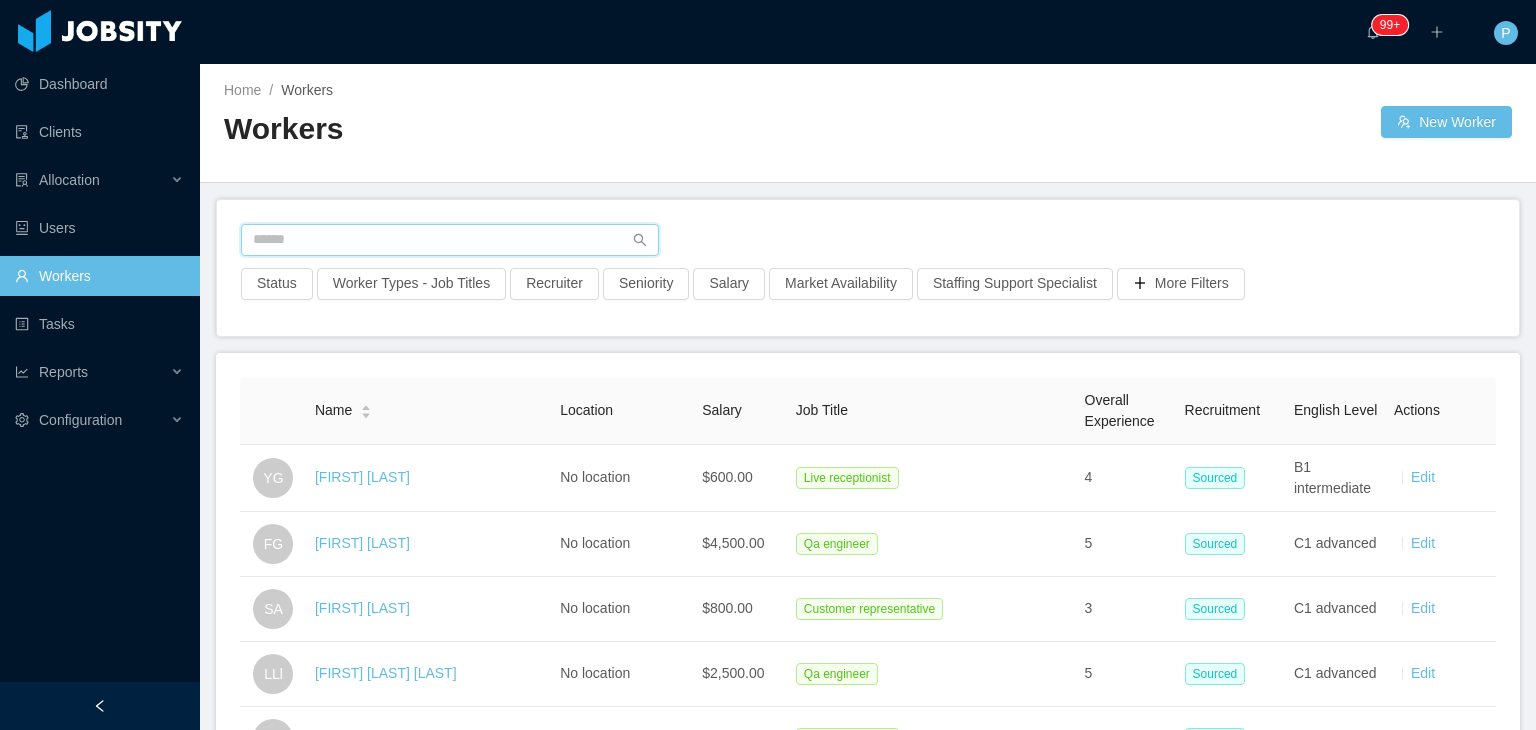 click at bounding box center (450, 240) 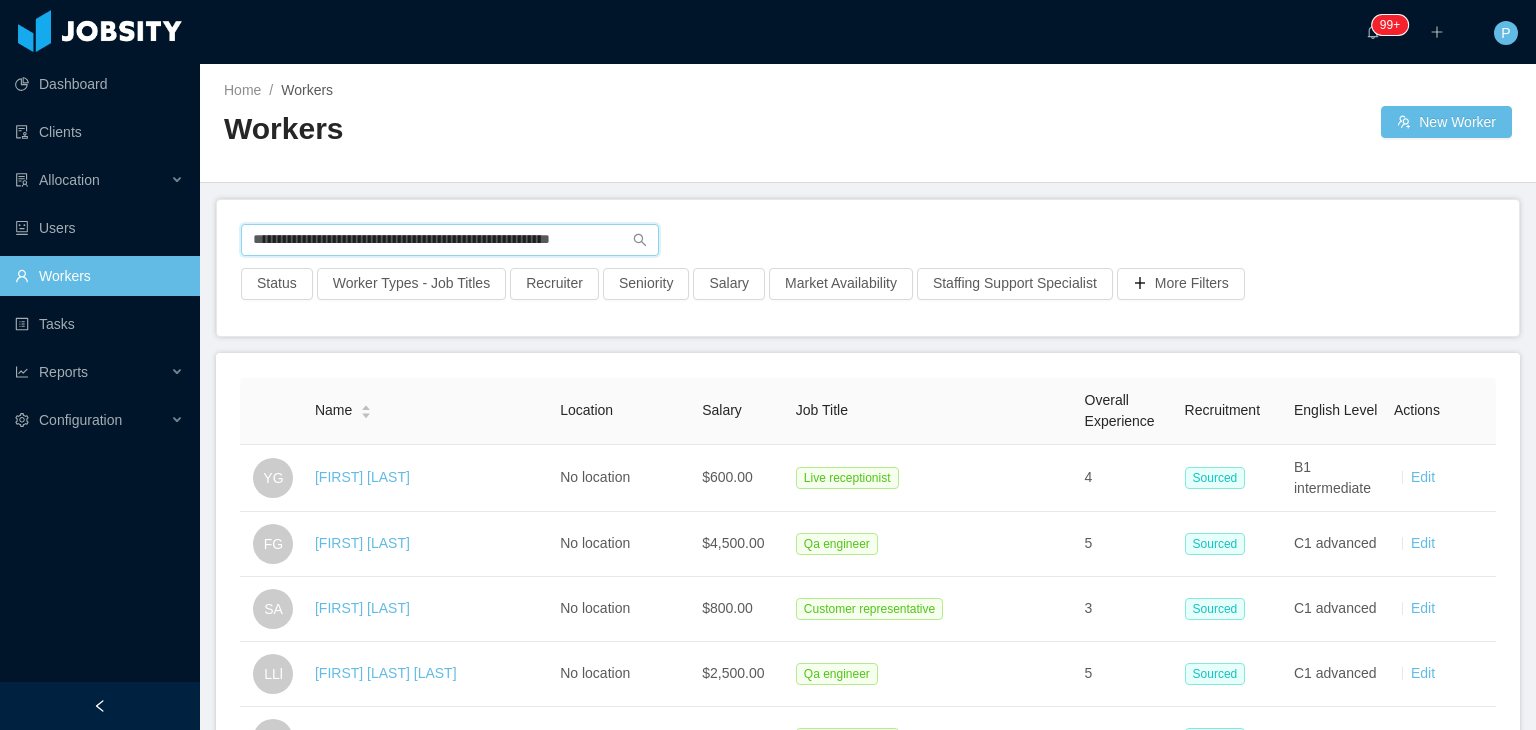 scroll, scrollTop: 0, scrollLeft: 7, axis: horizontal 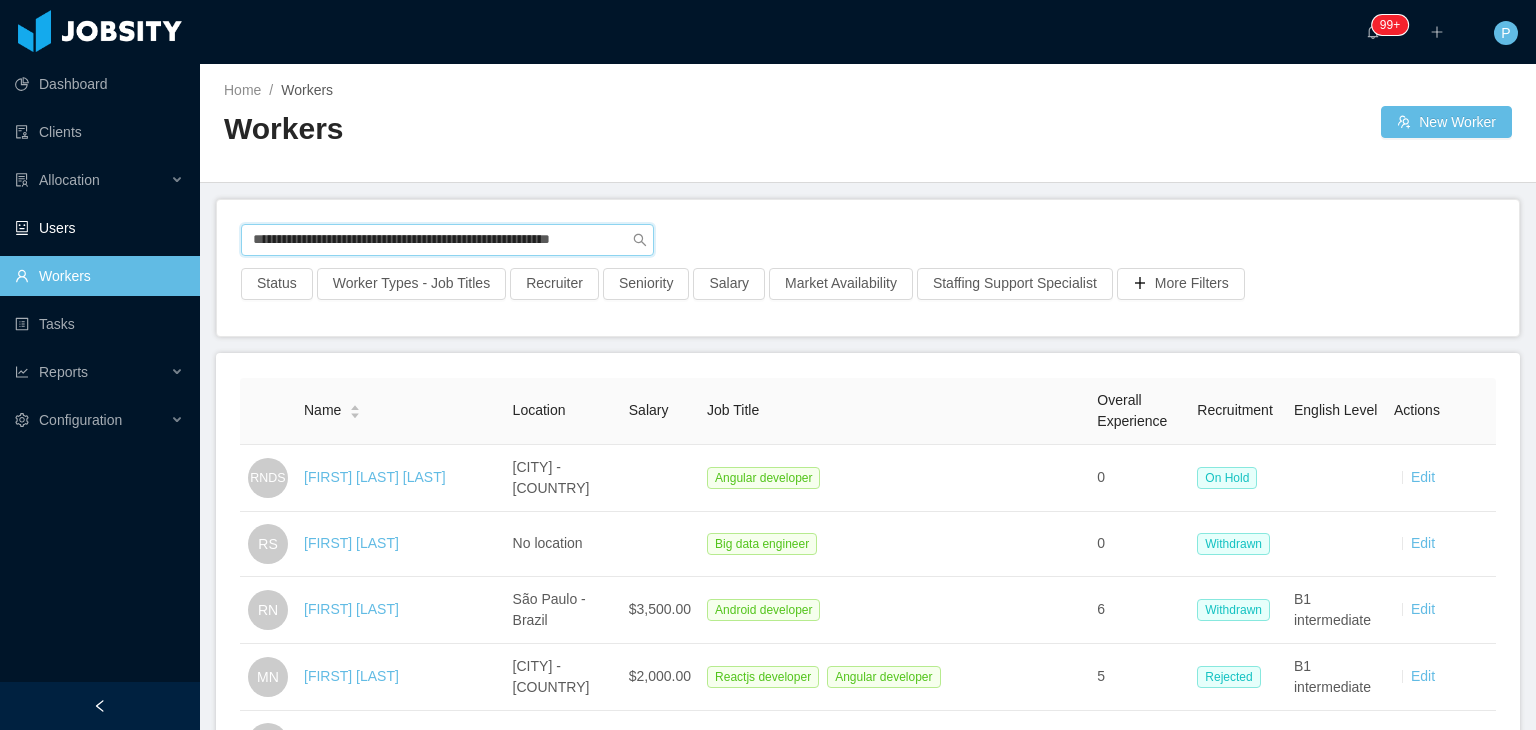 drag, startPoint x: 616, startPoint y: 239, endPoint x: 166, endPoint y: 233, distance: 450.04 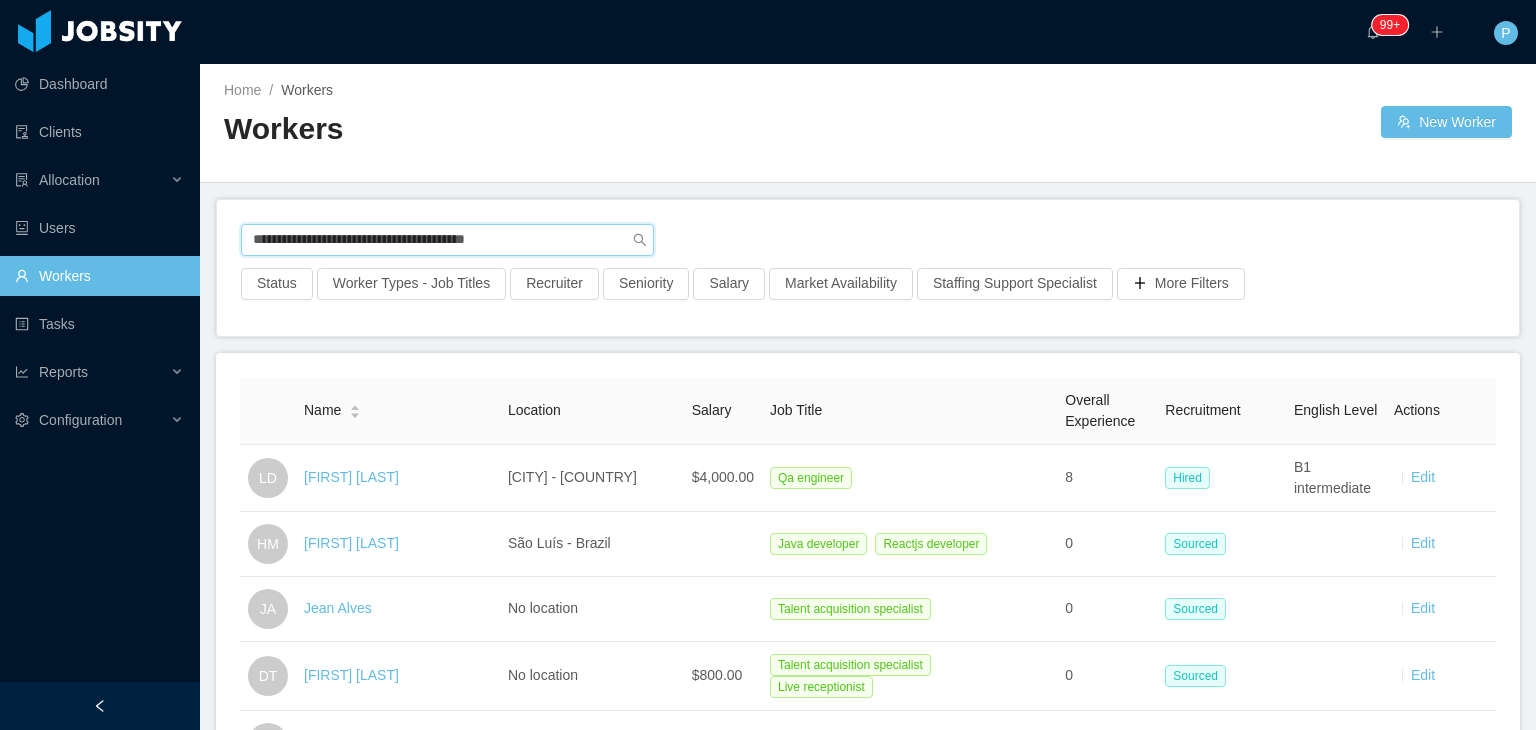 drag, startPoint x: 543, startPoint y: 237, endPoint x: 229, endPoint y: 245, distance: 314.1019 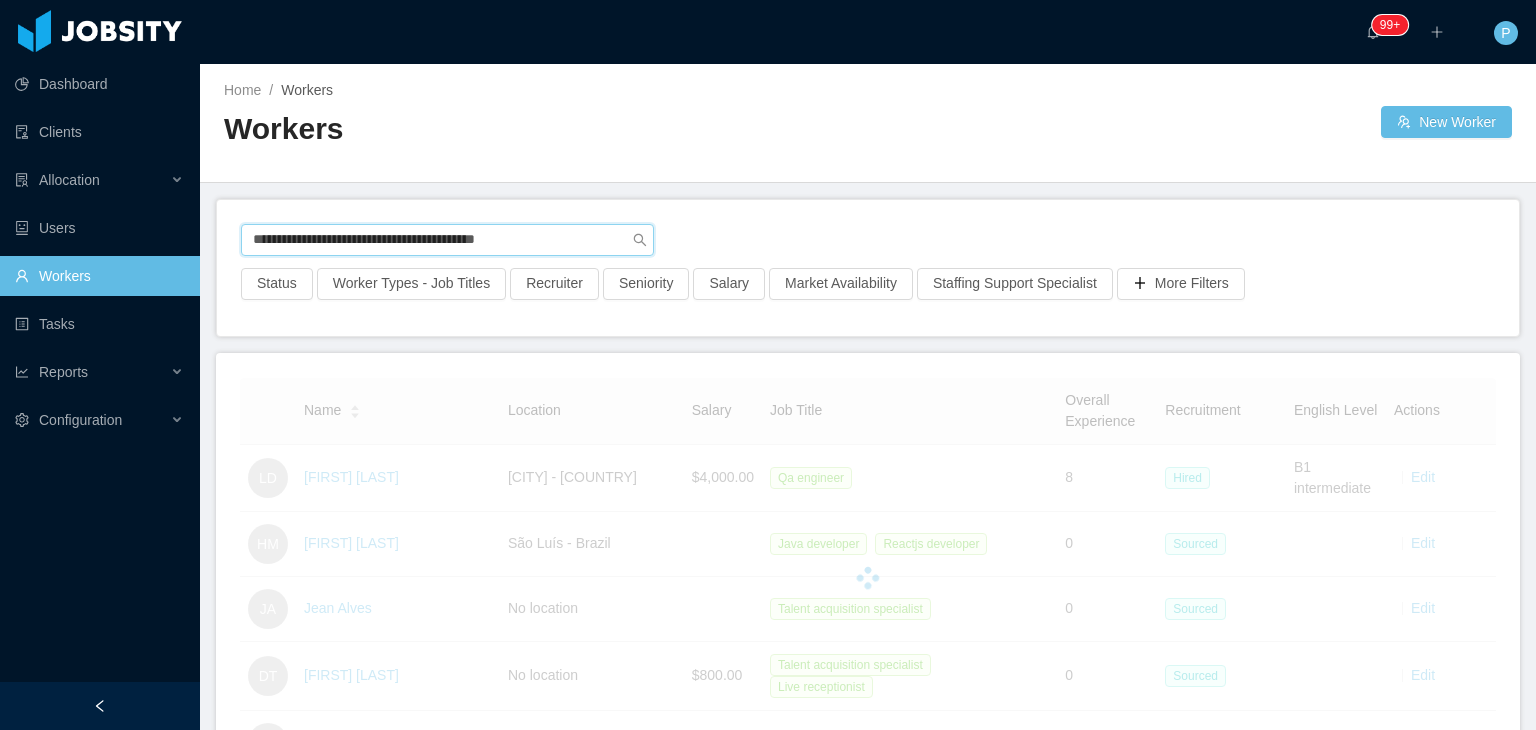 type on "**********" 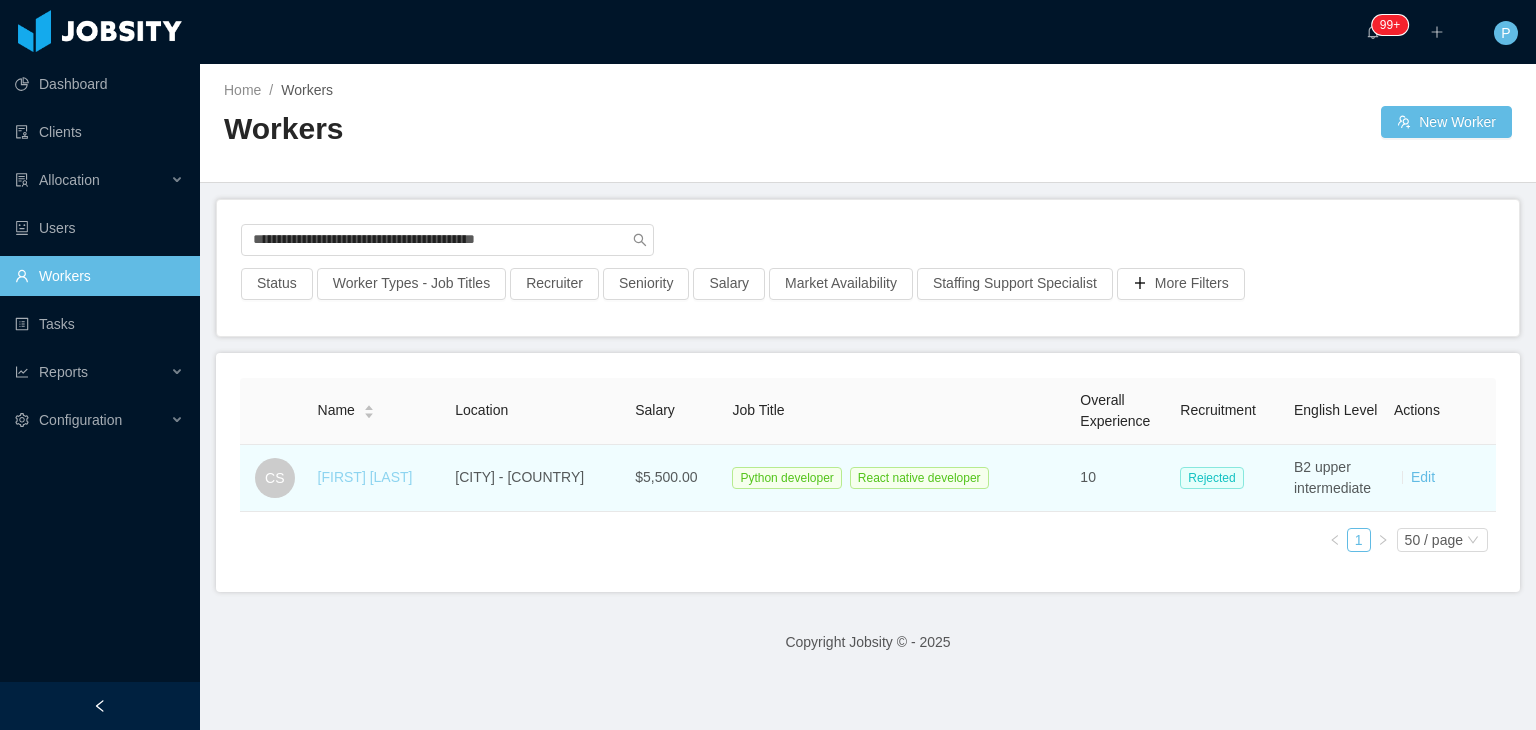 click on "[FIRST] [LAST]" at bounding box center (365, 477) 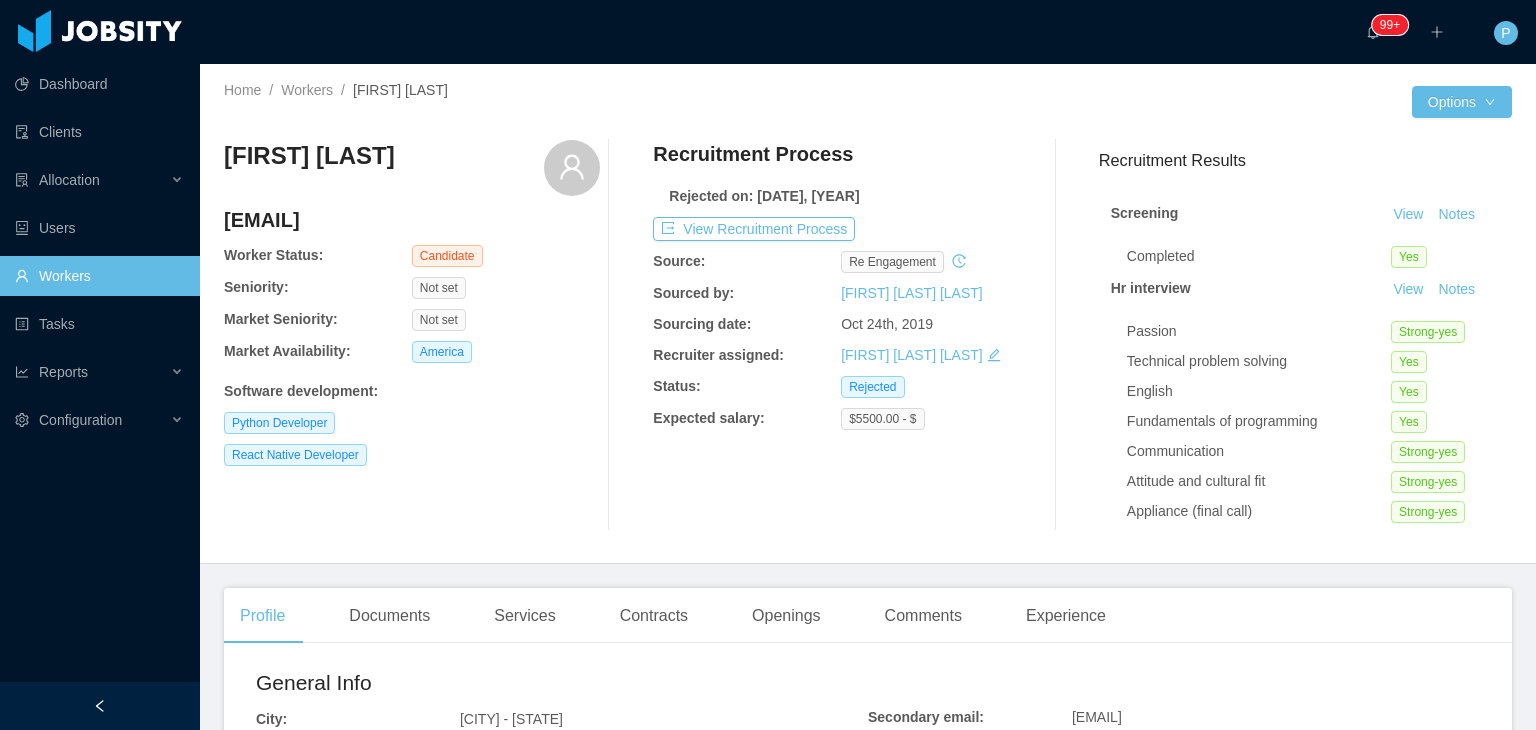 click on "[FIRST] [LAST] [EMAIL] Worker Status: Candidate Seniority:  Not set  Market Seniority:  Not set  Market Availability: America Software development : Python Developer React Native Developer Recruitment Process Rejected on: [DATE], [YEAR] View Recruitment Process  Source: re engagement Sourced by: [FIRST] [LAST] [LAST] Sourcing date: [DATE], [YEAR] Recruiter assigned: [FIRST] [LAST] [LAST]   Status: Rejected Expected salary: $5500.00 - $ Recruitment Results Screening
View Notes Completed Yes Hr interview
View Notes Passion Strong-yes Technical problem solving Yes English Yes Fundamentals of programming Yes Communication Strong-yes Attitude and cultural fit Strong-yes Appliance (final call) Strong-yes Recording url Tech screening
View Notes Score 26 Would you hire this candidate? No Challenge evaluation
Pending Approval
Pending" at bounding box center [868, 335] 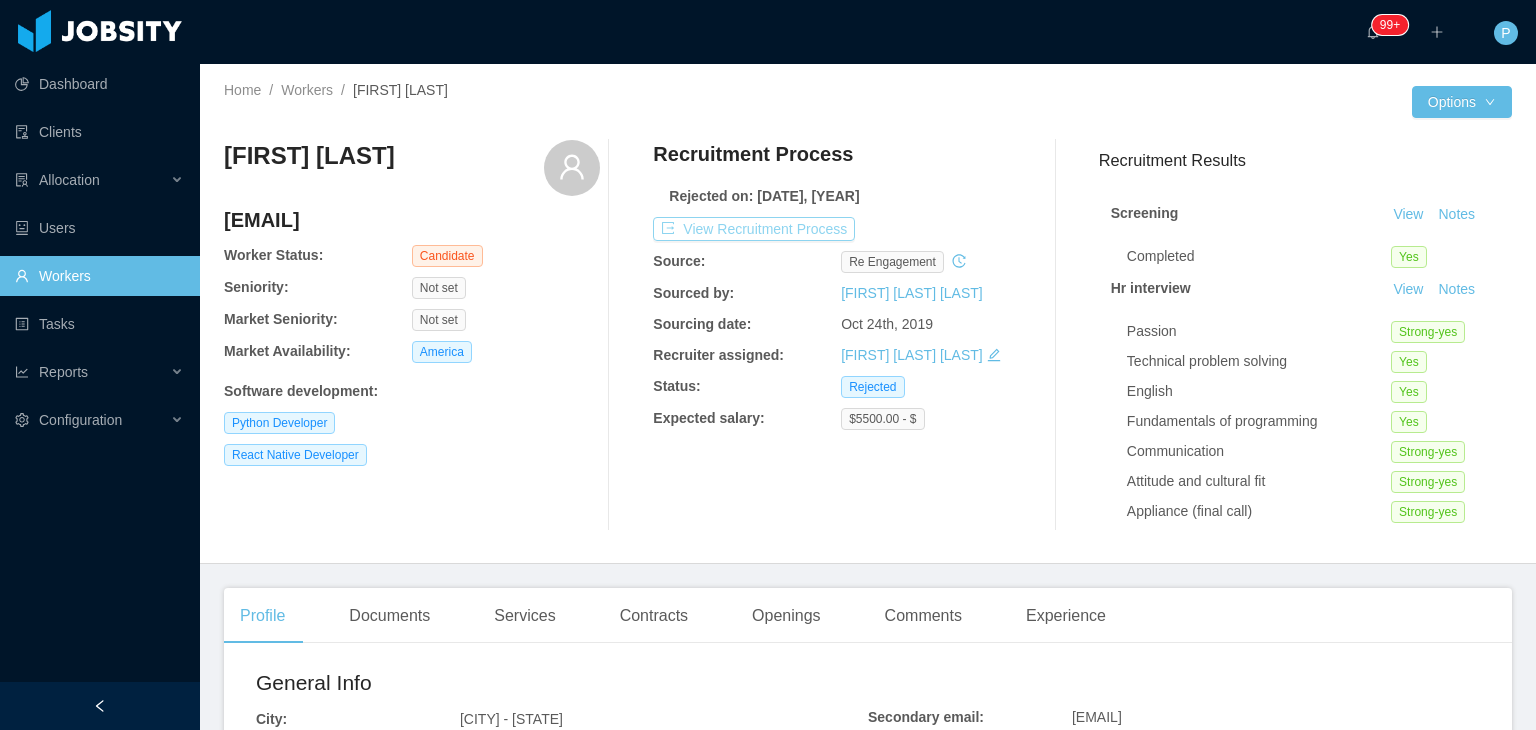 click on "View Recruitment Process" at bounding box center [754, 229] 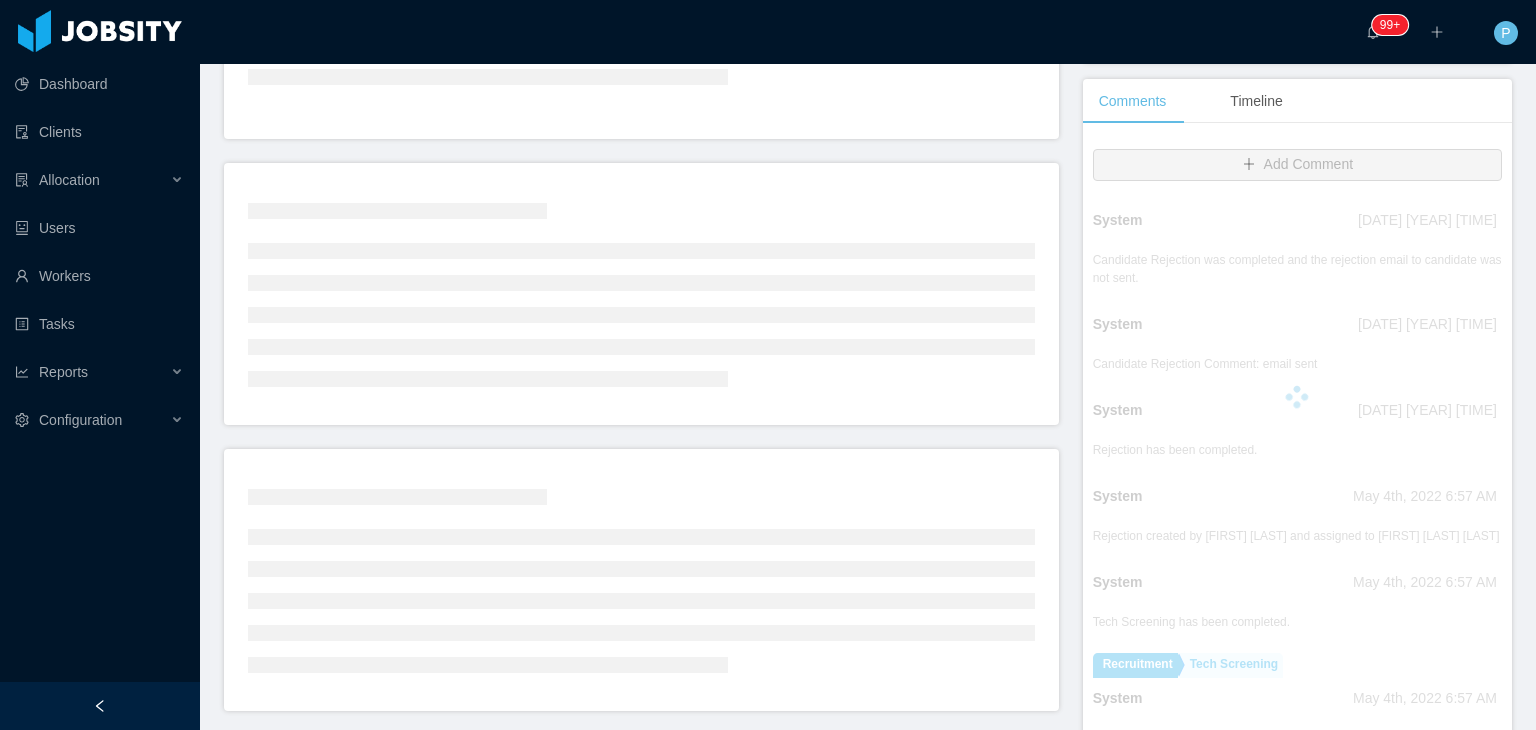 scroll, scrollTop: 413, scrollLeft: 0, axis: vertical 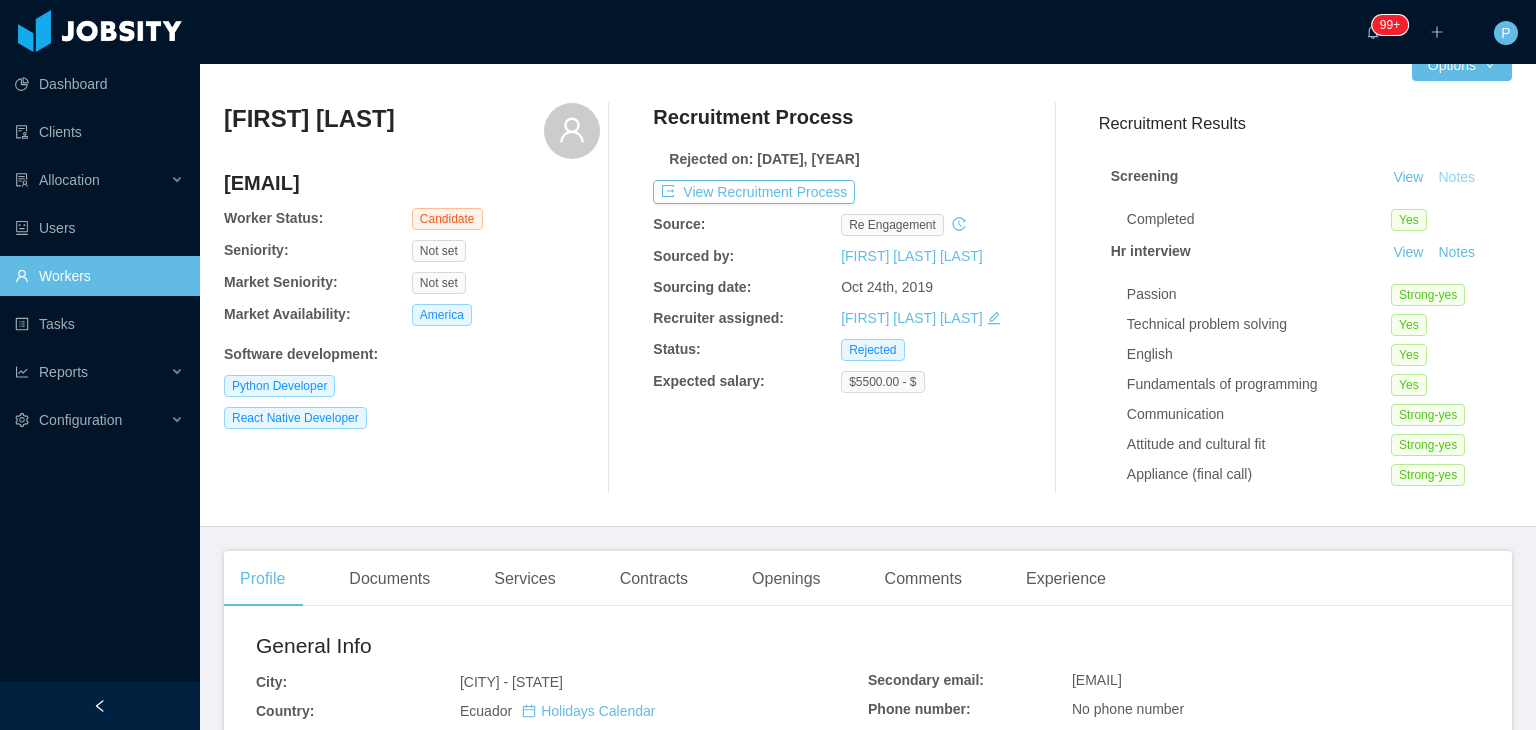 click on "Notes" at bounding box center [1456, 178] 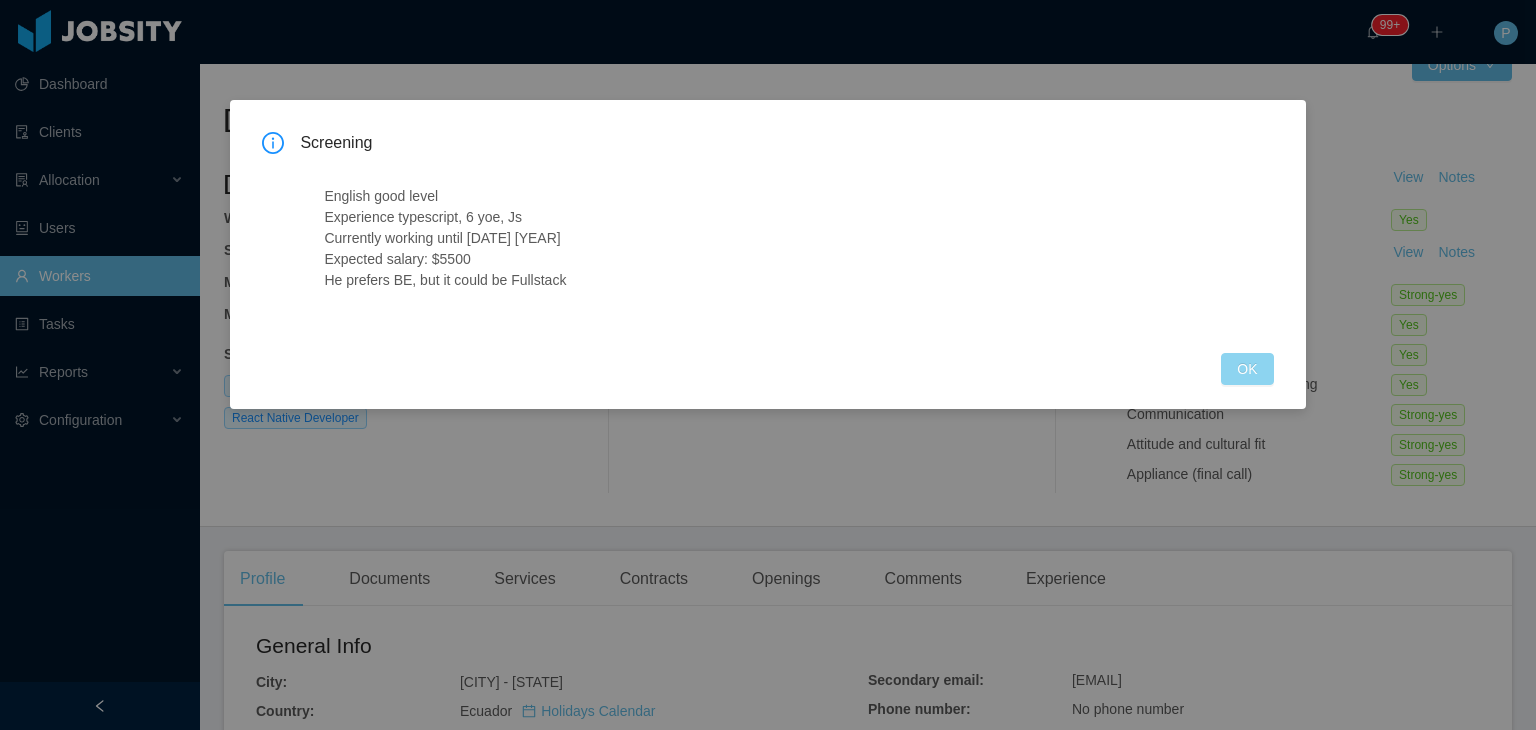 click on "OK" at bounding box center (1247, 369) 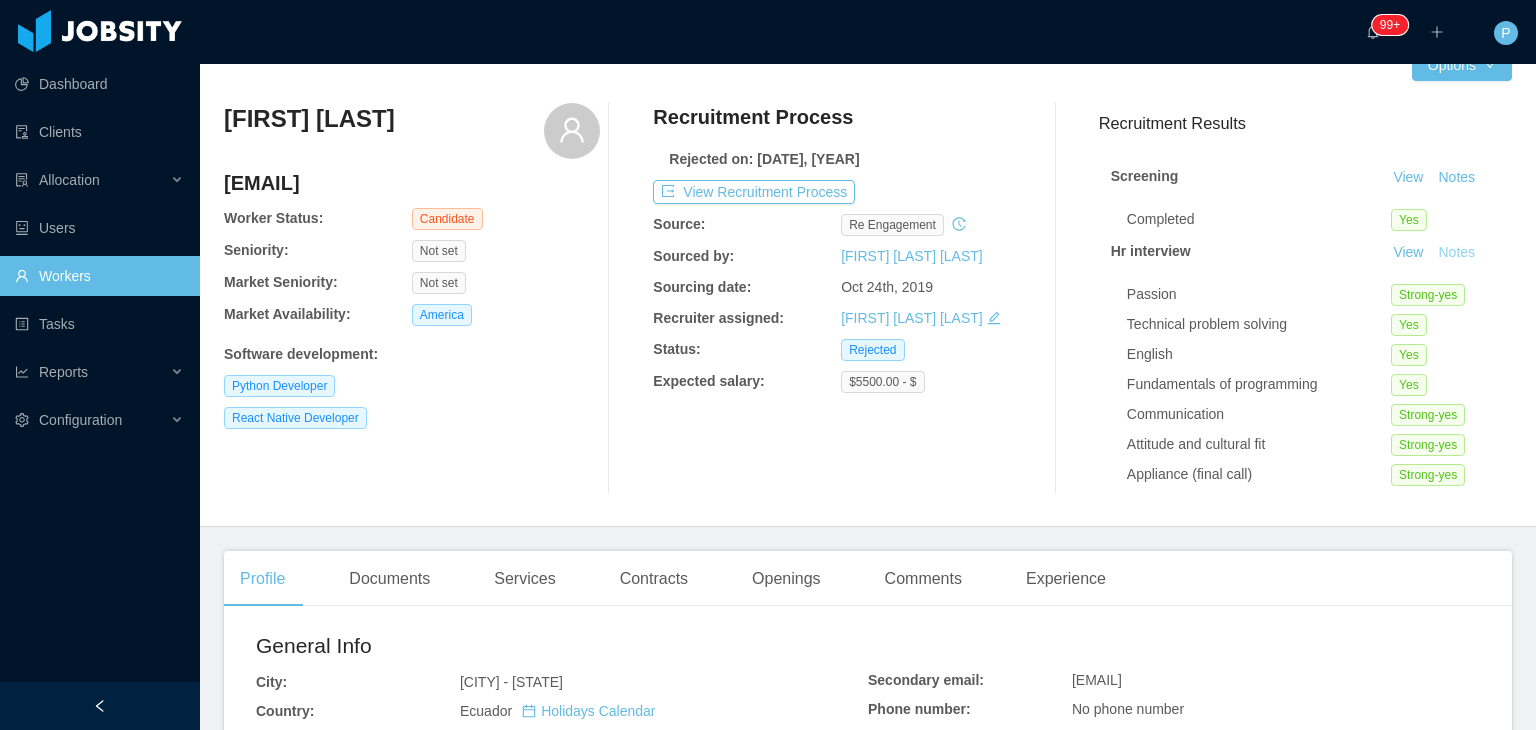 click on "Notes" at bounding box center [1456, 178] 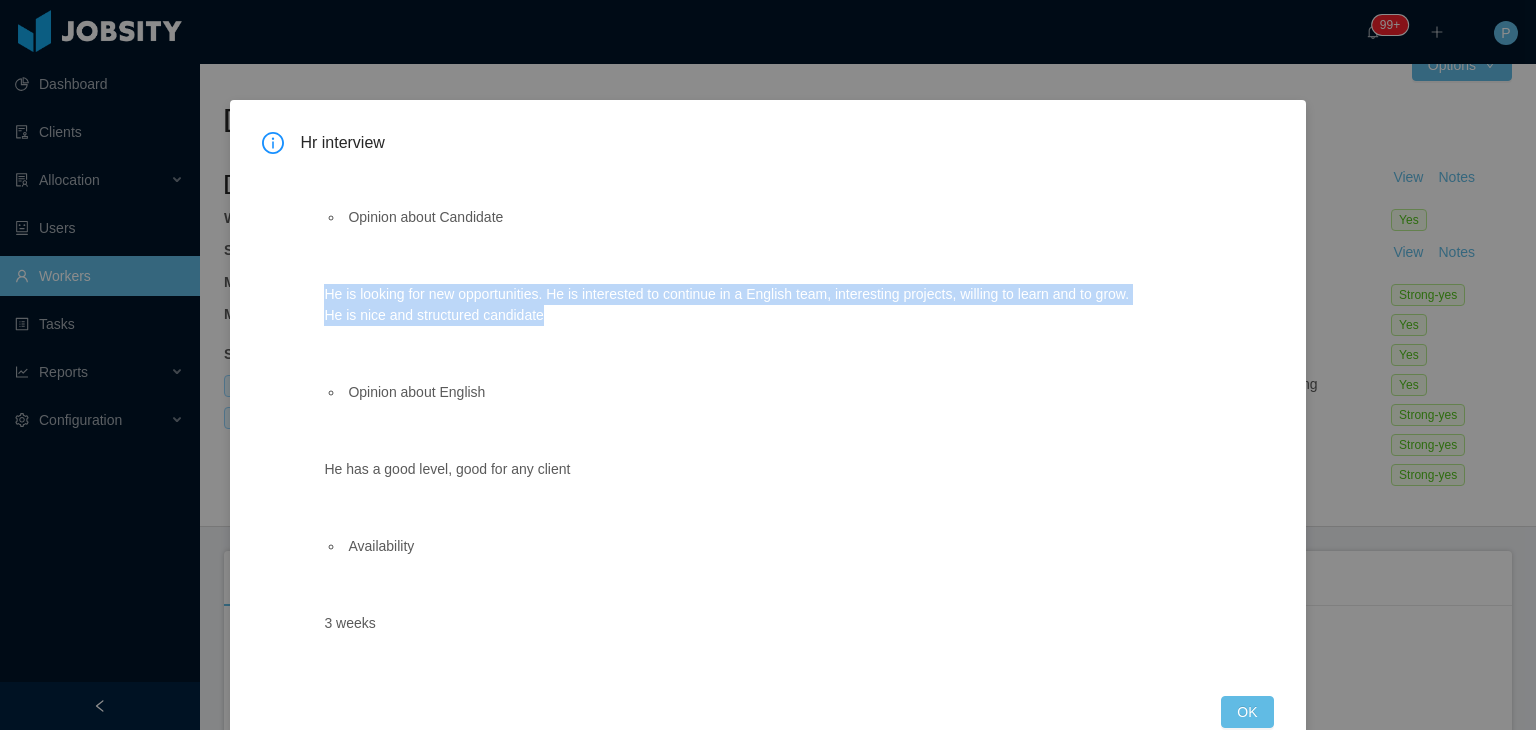 drag, startPoint x: 1048, startPoint y: 321, endPoint x: 908, endPoint y: 348, distance: 142.5798 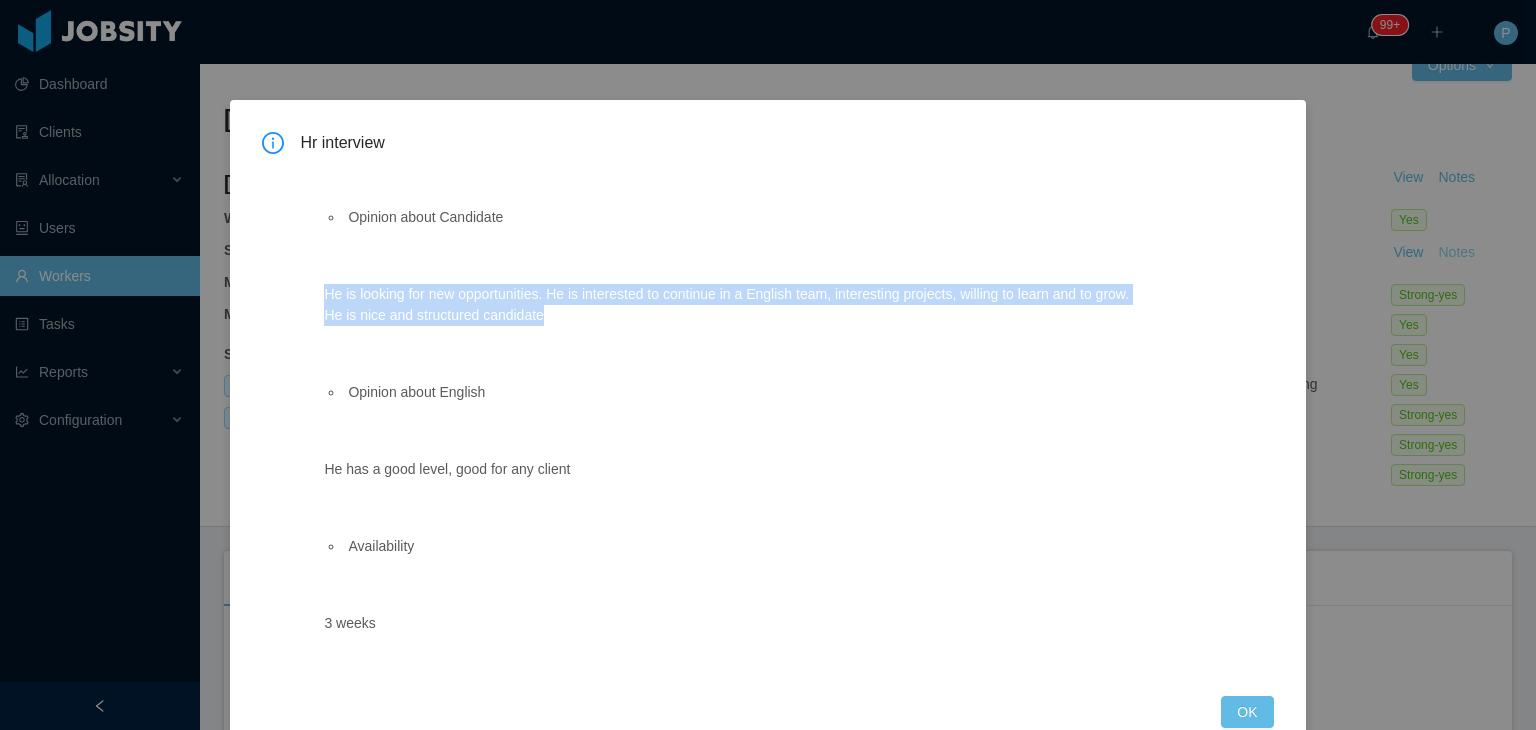 type 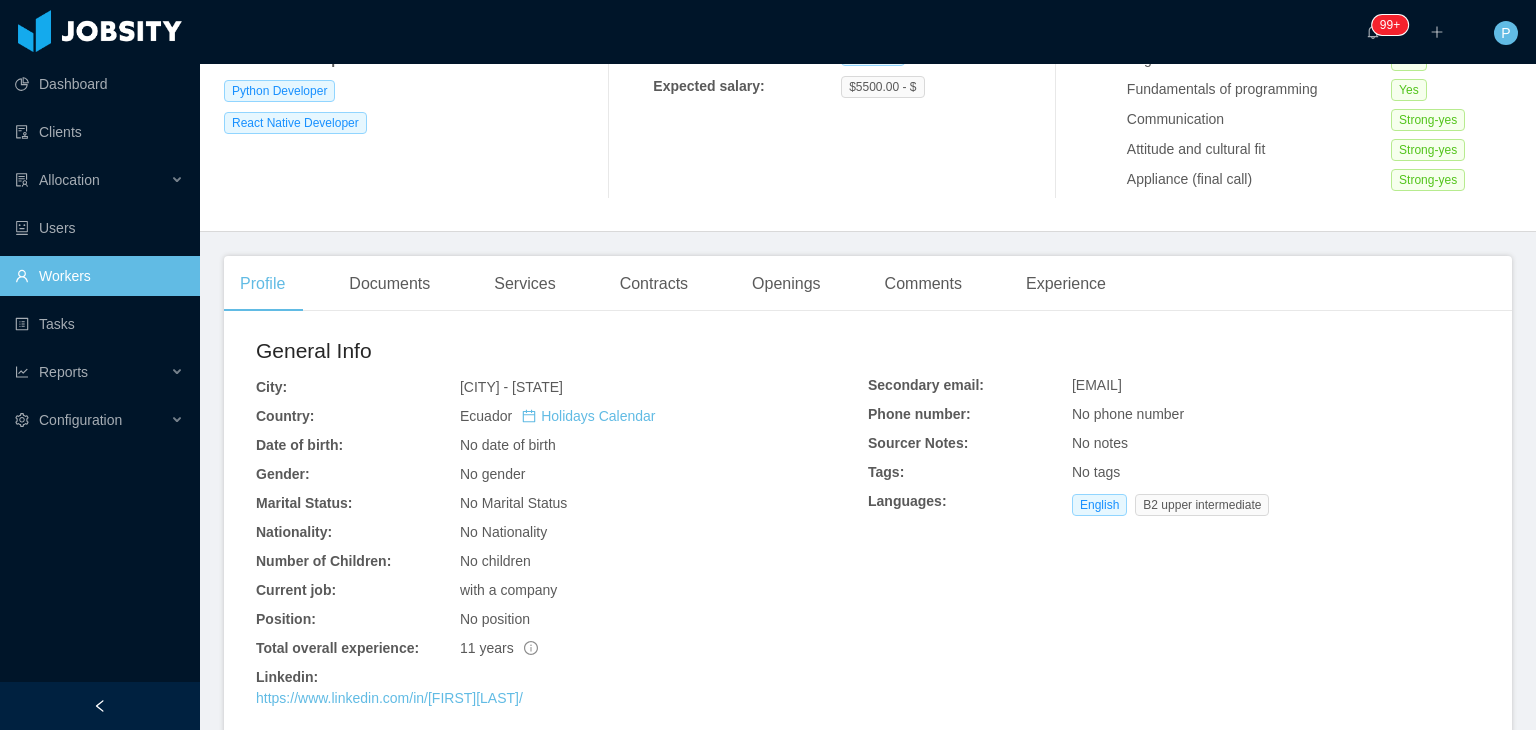 scroll, scrollTop: 0, scrollLeft: 0, axis: both 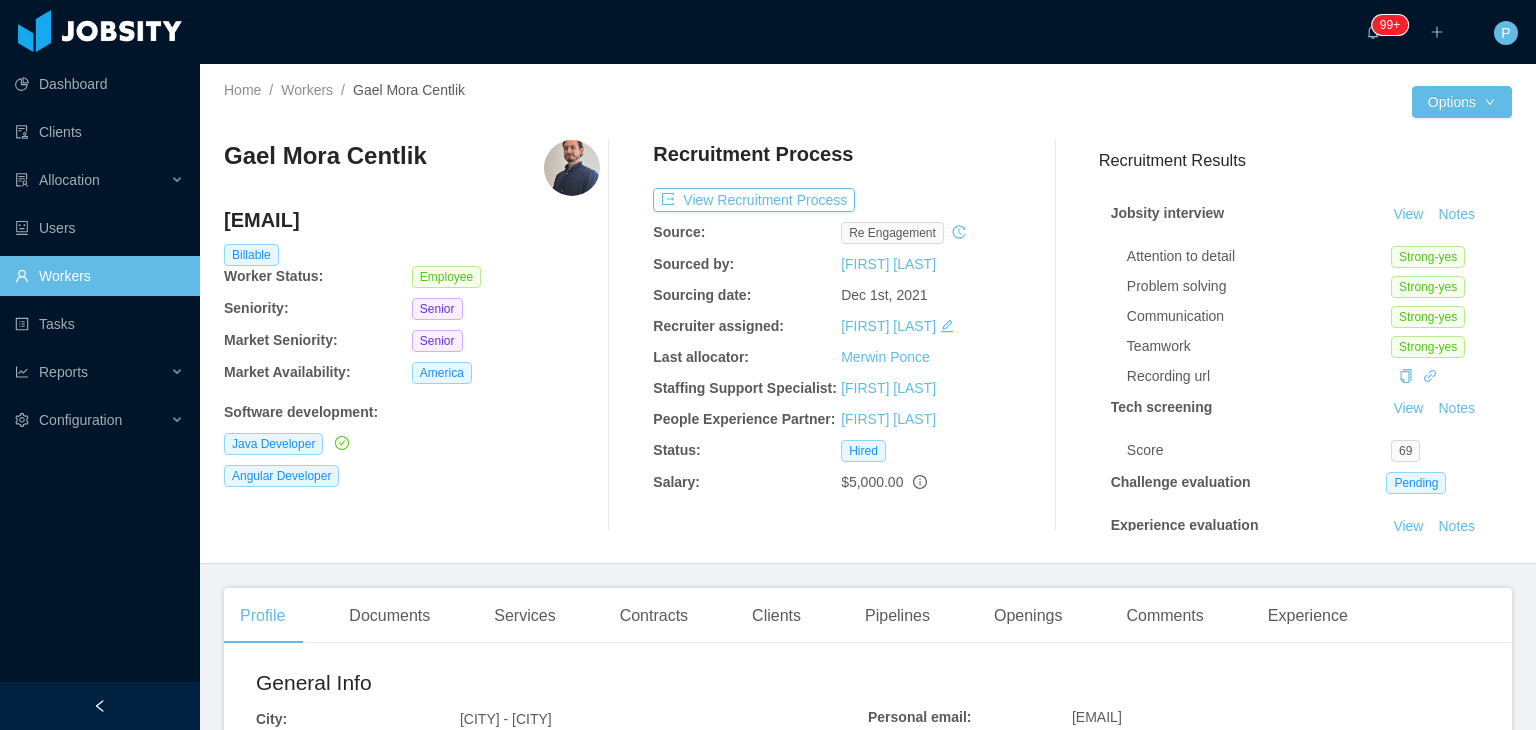 click on "Gael Mora Centlik gael.mora@jobsity.com  Billable  Worker Status: Employee Seniority:   Senior   Market Seniority:   Senior   Market Availability: America Software development : Java Developer Angular Developer Recruitment Process View Recruitment Process  Source: re engagement Sourced by: Paola Cóndor Andrade Sourcing date: Dec 1st, 2021 Recruiter assigned: Paola Cóndor Andrade   Last allocator: Merwin Ponce Staffing Support Specialist: Paola Cóndor Andrade People Experience Partner: Cristian Salazar Status: Hired Salary: $5,000.00 Recruitment Results Jobsity interview
View Notes Attention to detail Strong-yes Problem solving Strong-yes Communication Strong-yes Teamwork Strong-yes Recording url Tech screening
View Notes Score 69 Challenge evaluation
Pending Experience evaluation
View Notes Approval
View Notes Approved Yes" at bounding box center (868, 335) 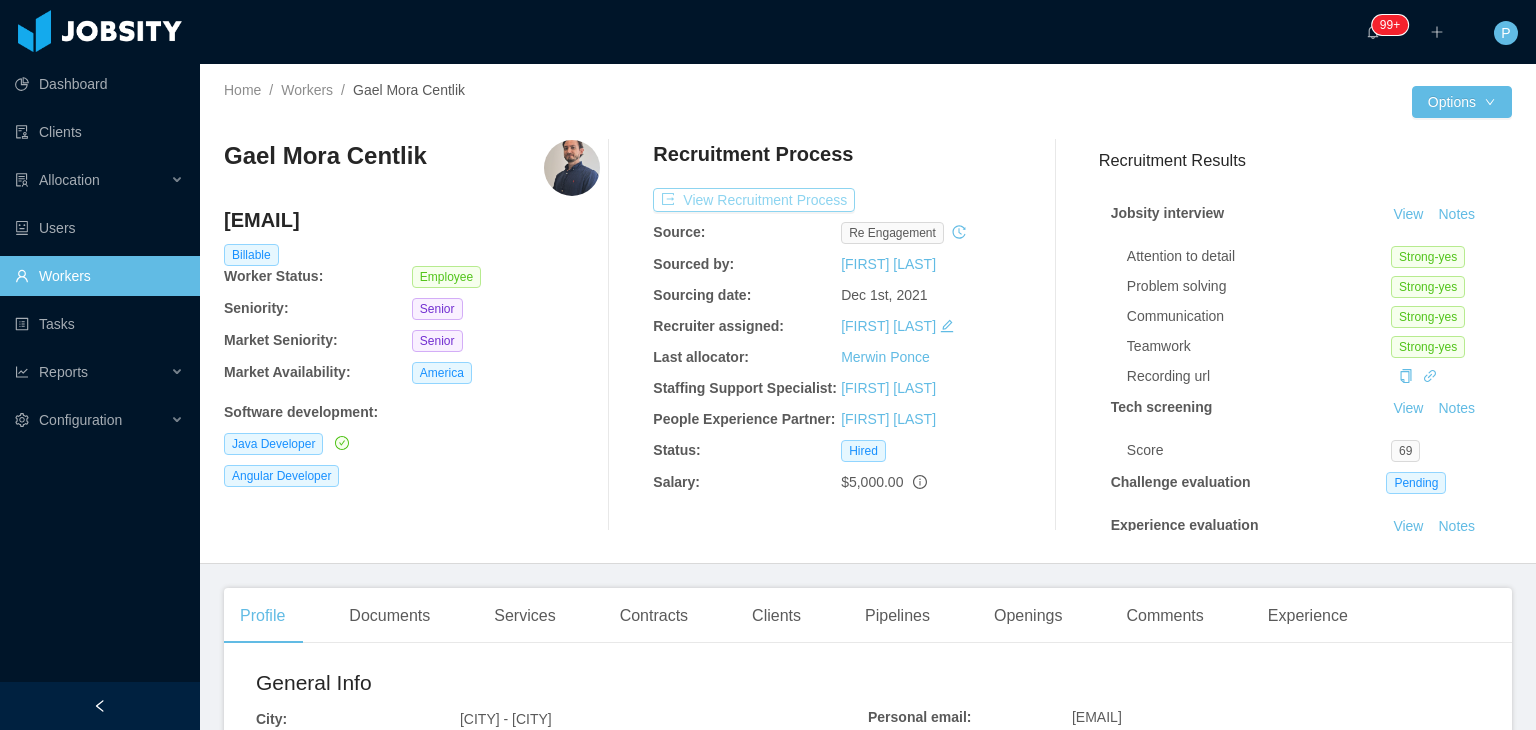 click on "View Recruitment Process" at bounding box center [754, 200] 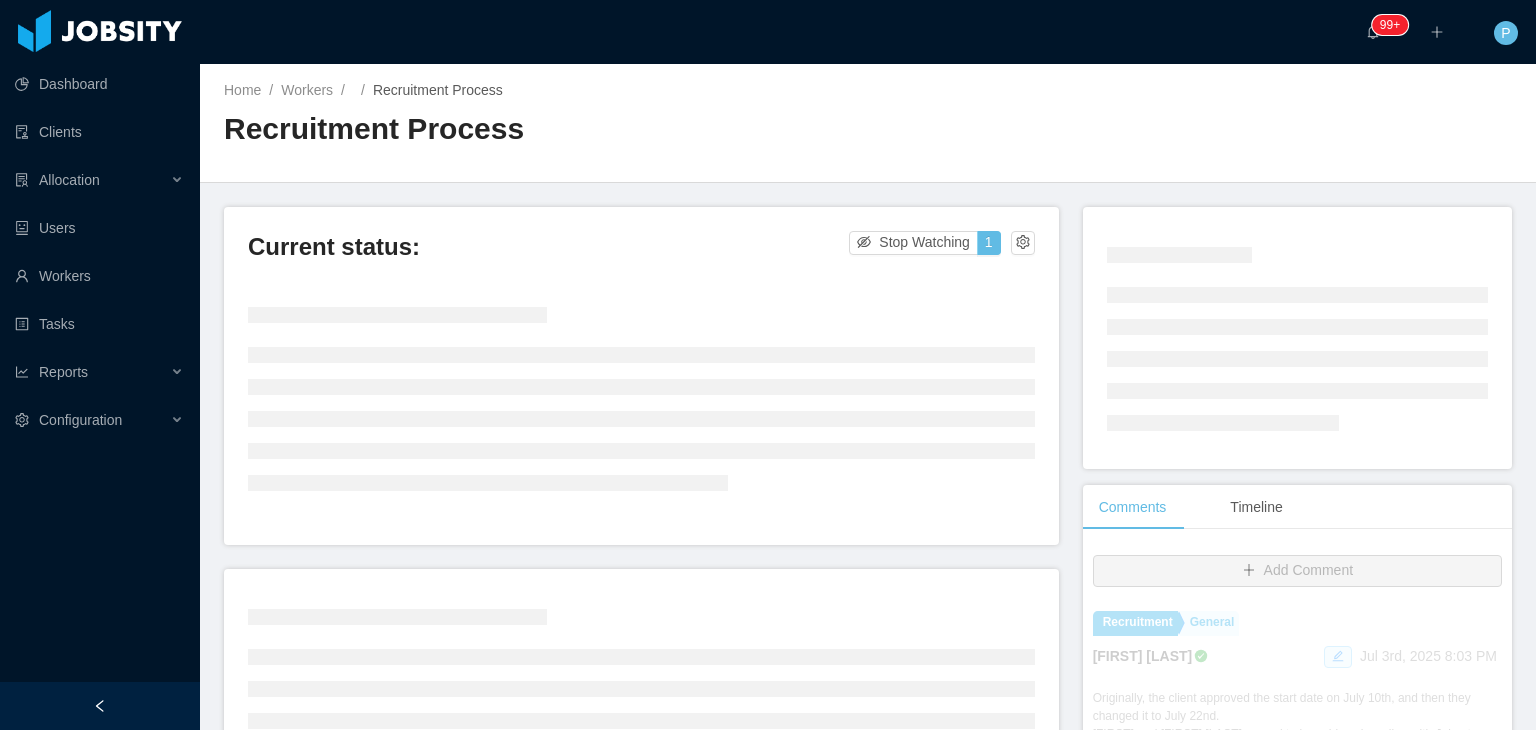 scroll, scrollTop: 575, scrollLeft: 0, axis: vertical 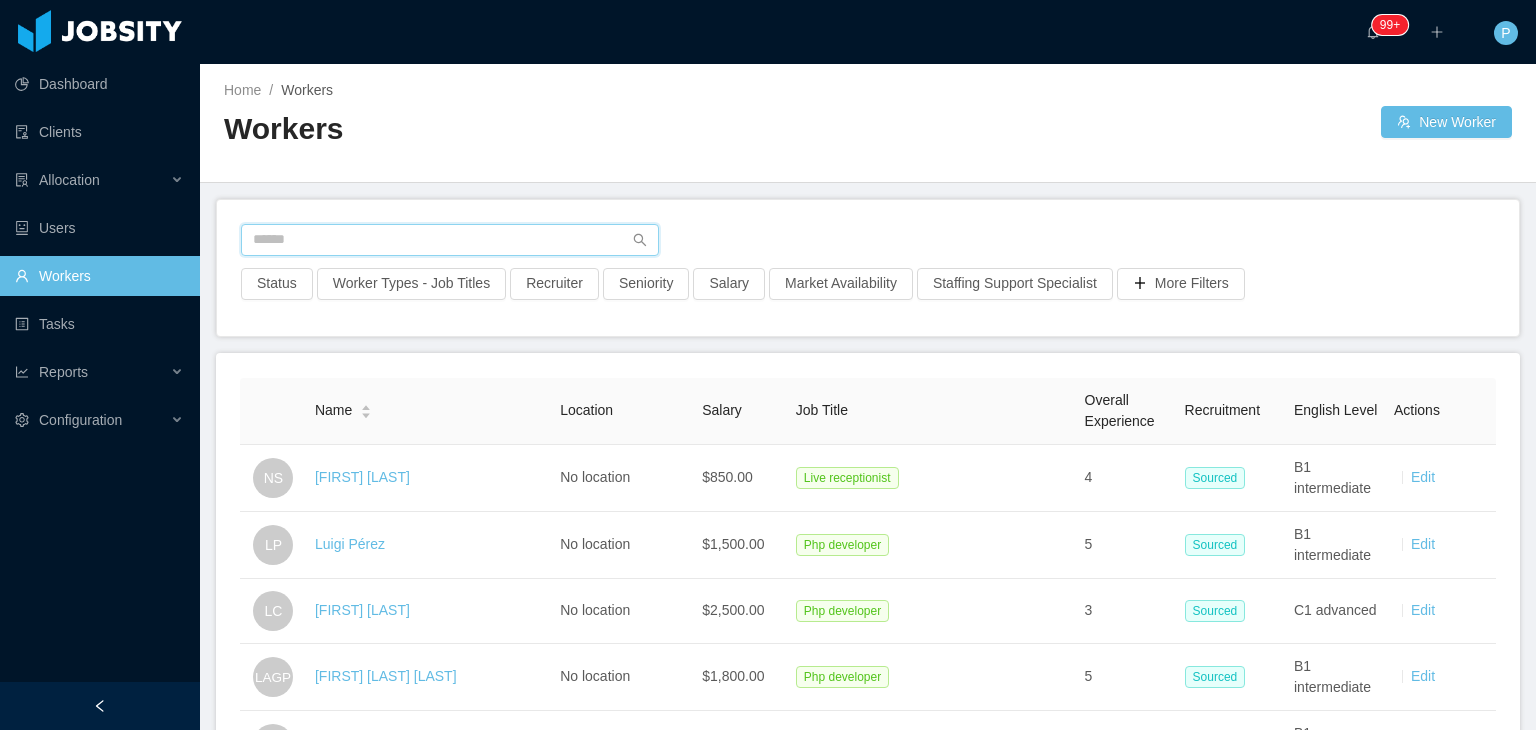 click at bounding box center [450, 240] 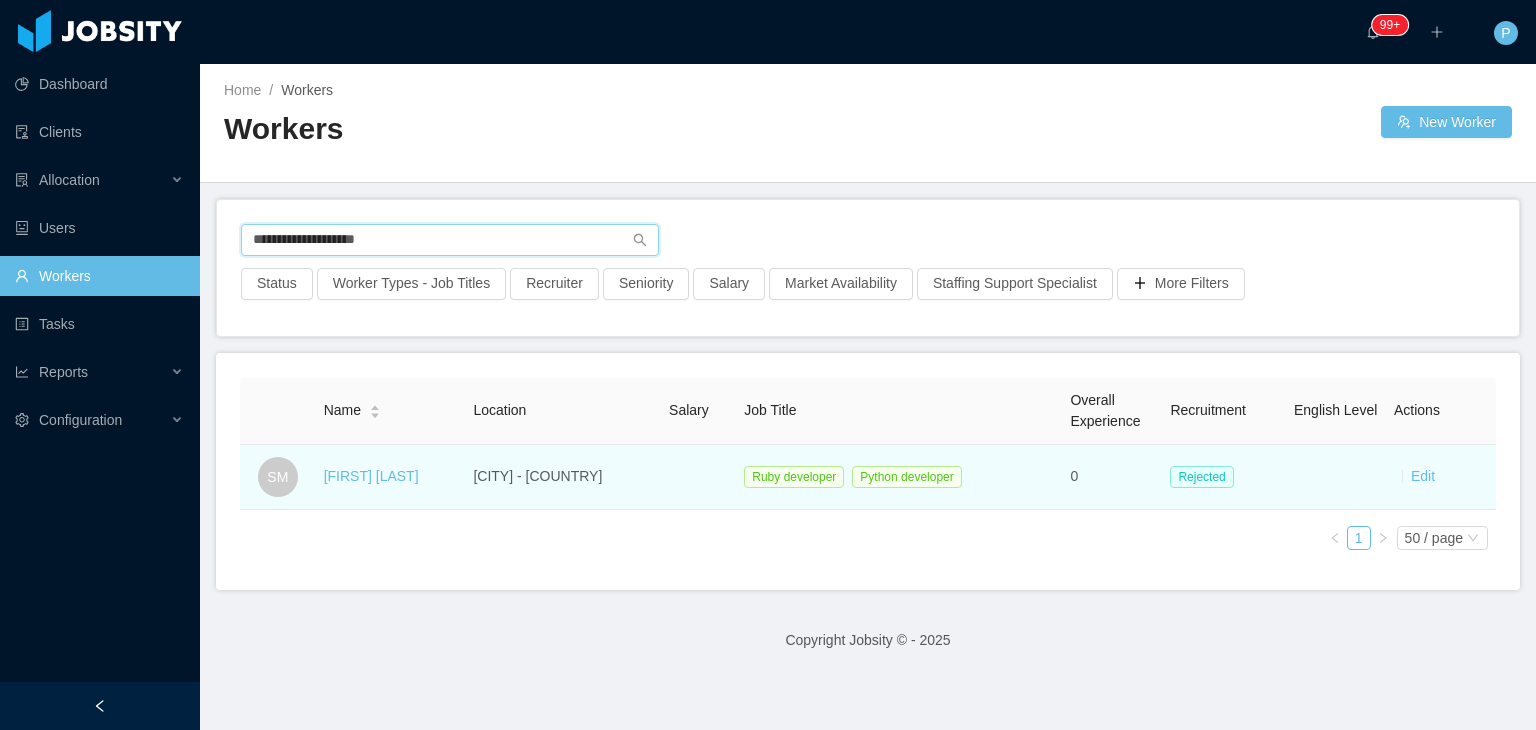 type on "**********" 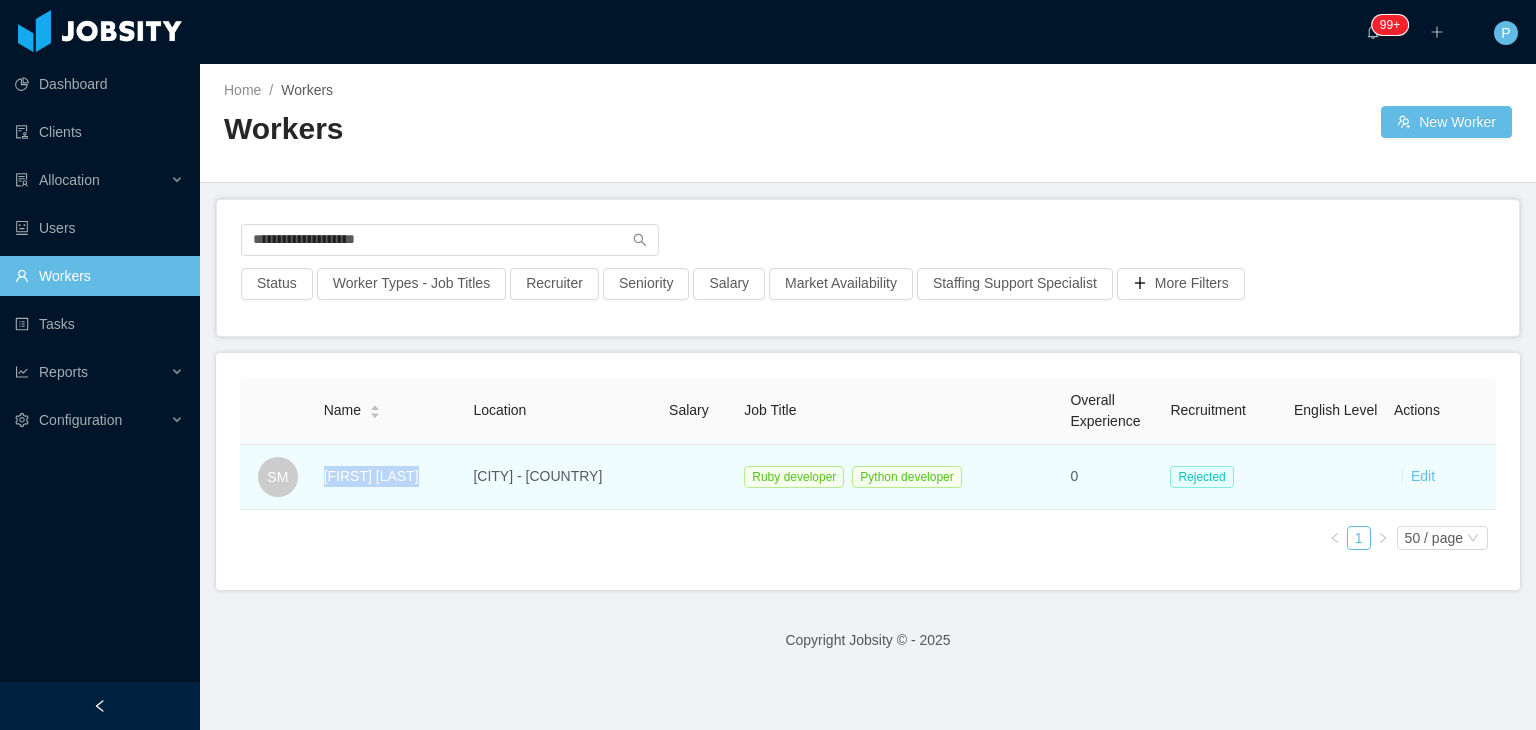 drag, startPoint x: 429, startPoint y: 476, endPoint x: 325, endPoint y: 485, distance: 104.388695 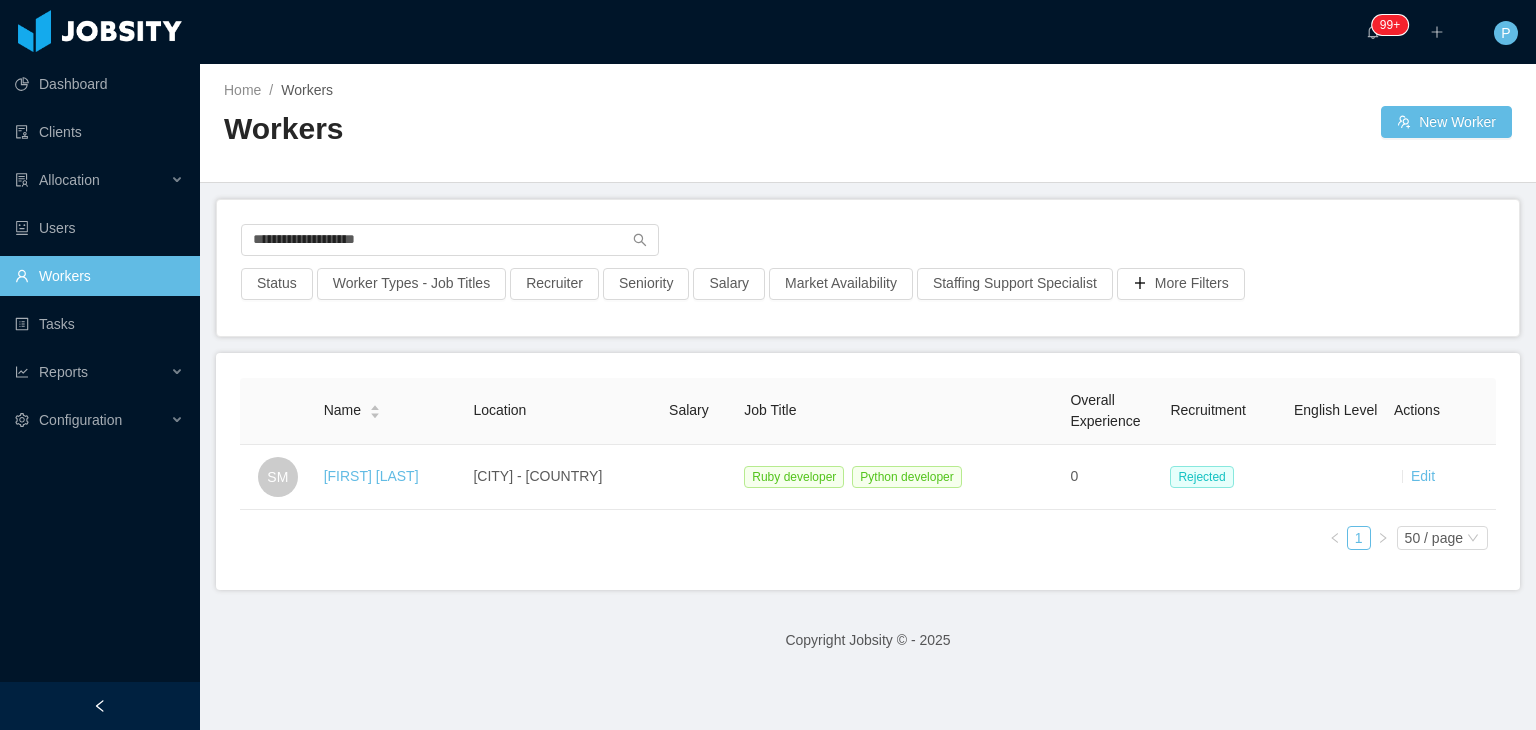 click on "Workers" at bounding box center [546, 129] 